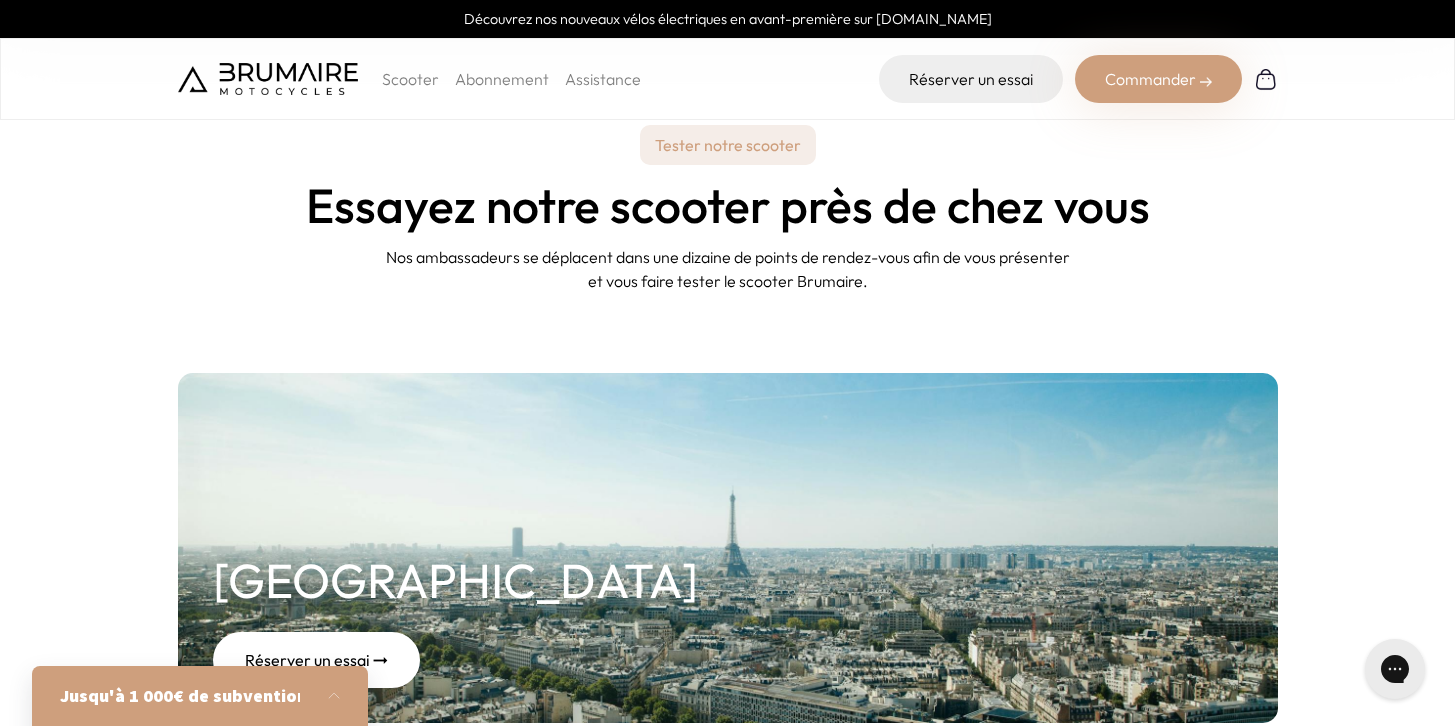scroll, scrollTop: 4, scrollLeft: 0, axis: vertical 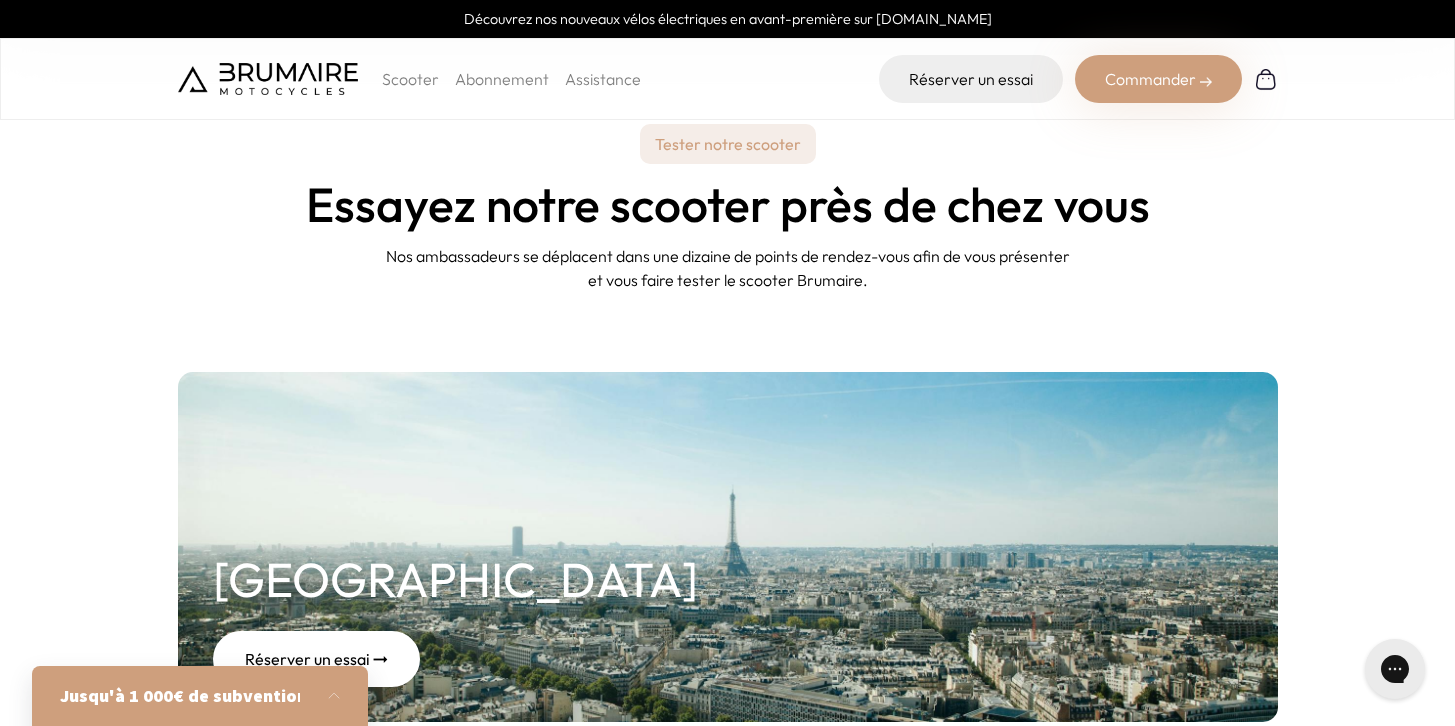 click at bounding box center [268, 79] 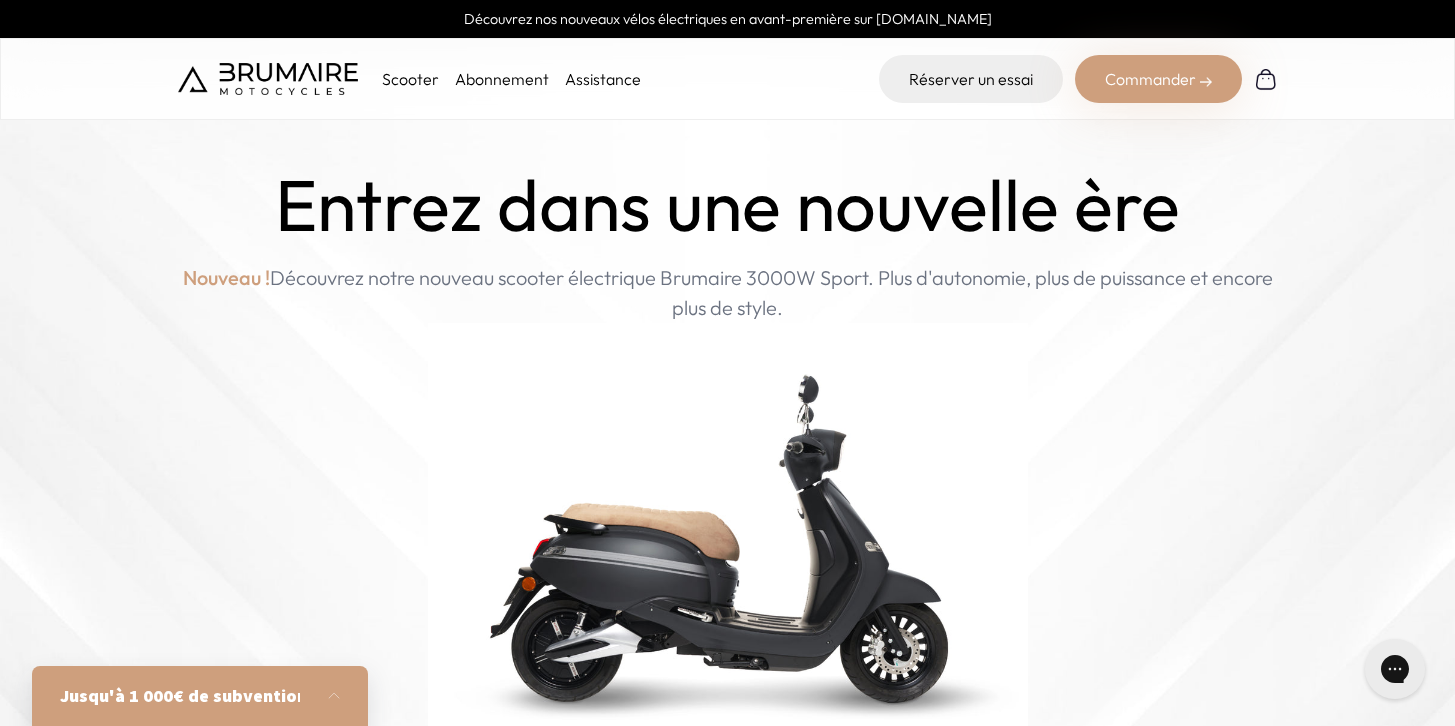 scroll, scrollTop: 0, scrollLeft: 0, axis: both 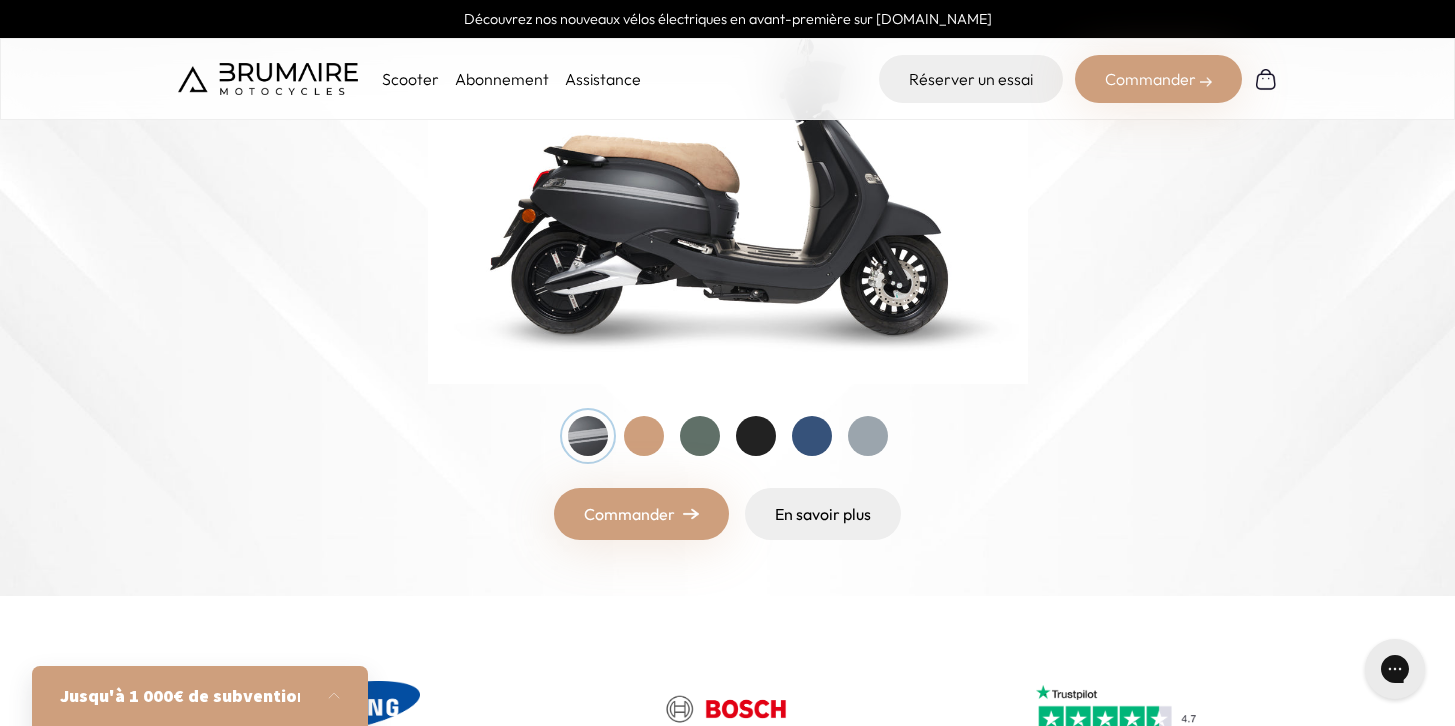 click at bounding box center (644, 436) 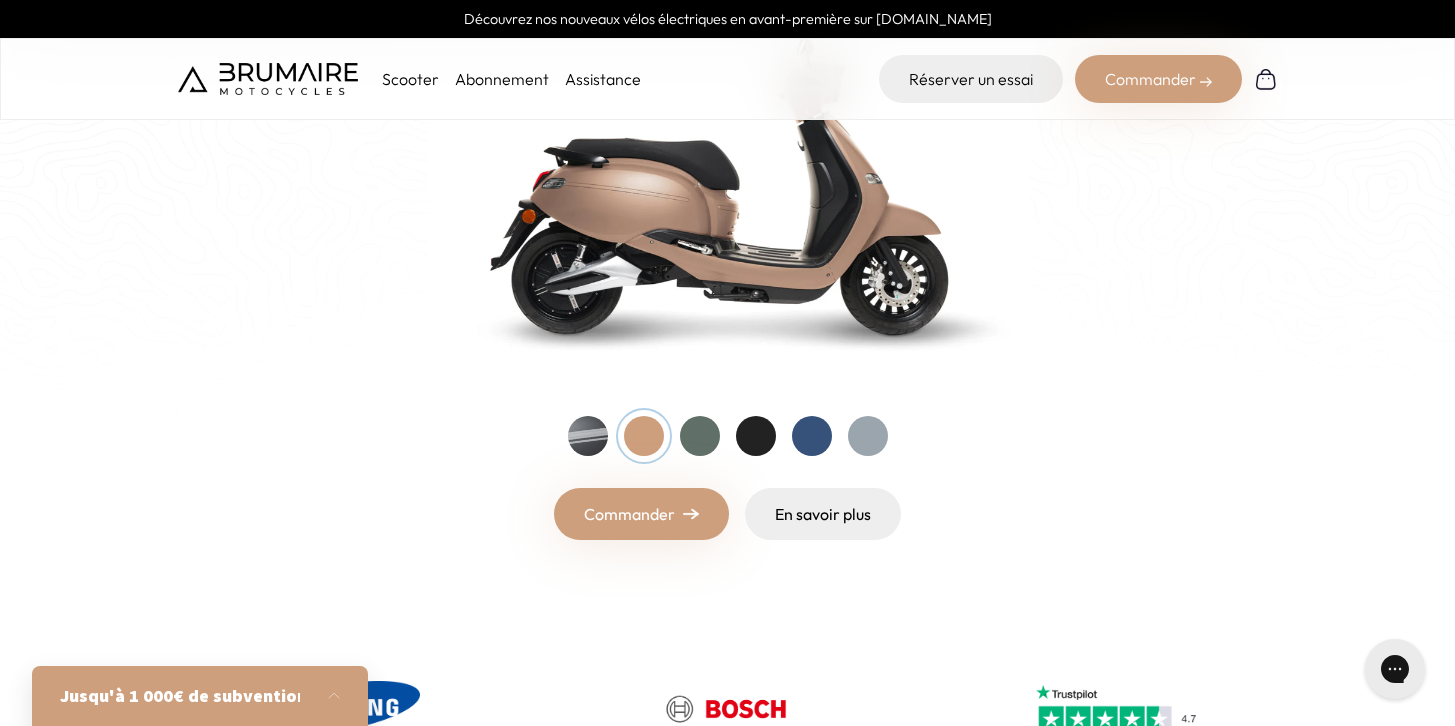 click at bounding box center [588, 436] 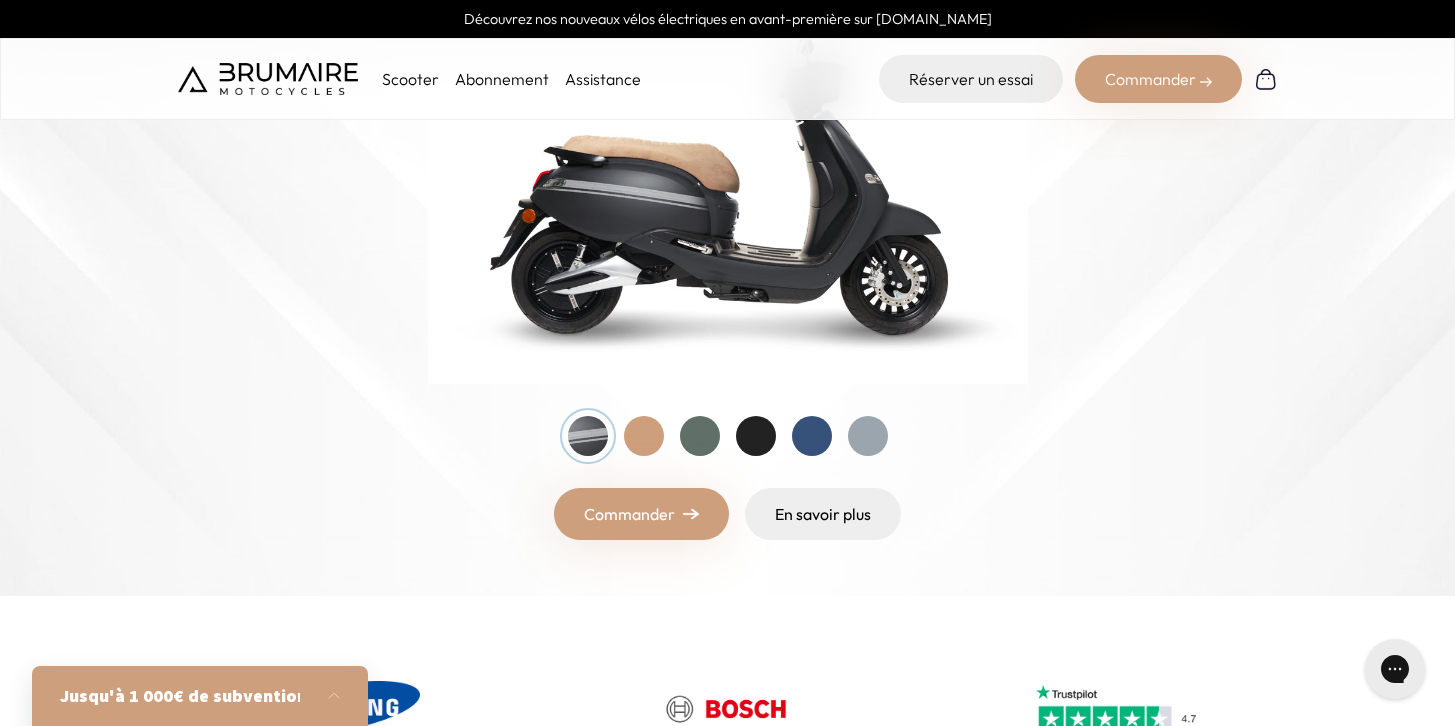 click at bounding box center (644, 436) 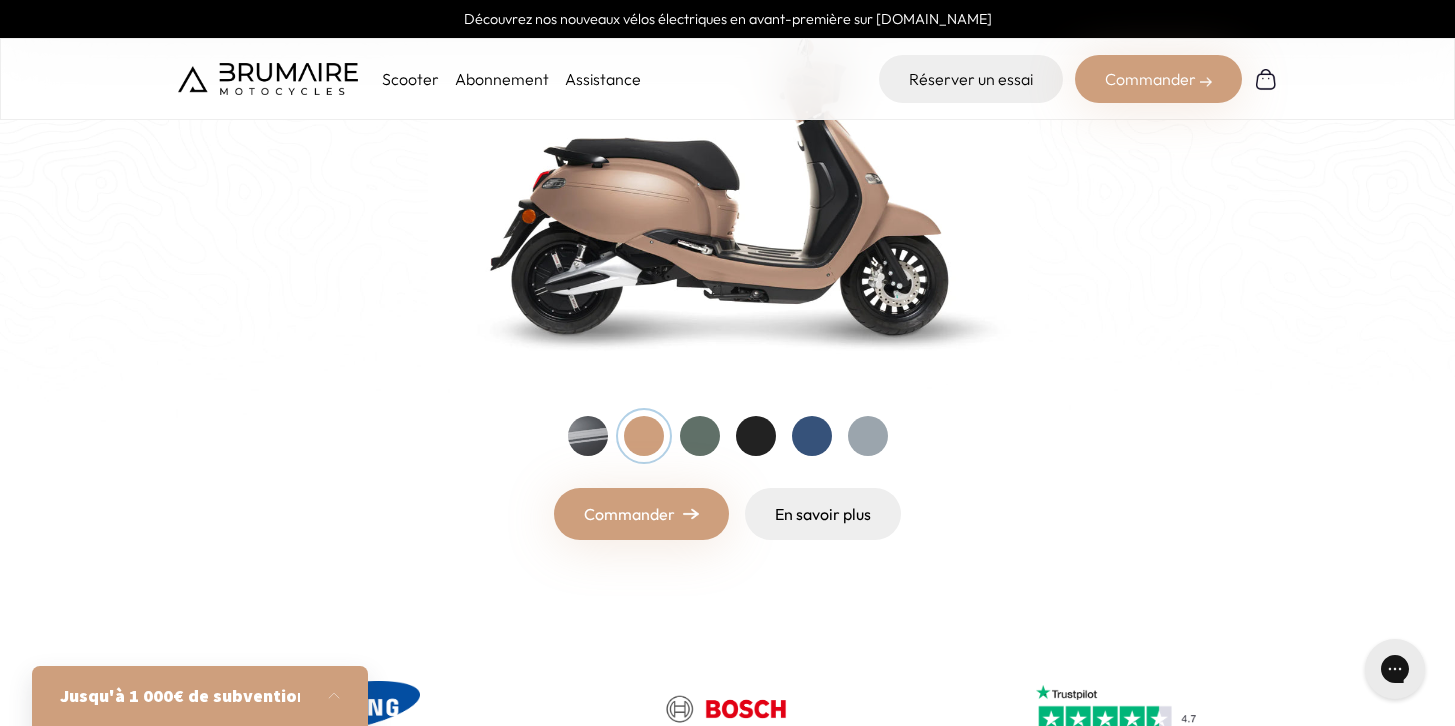 click at bounding box center [700, 436] 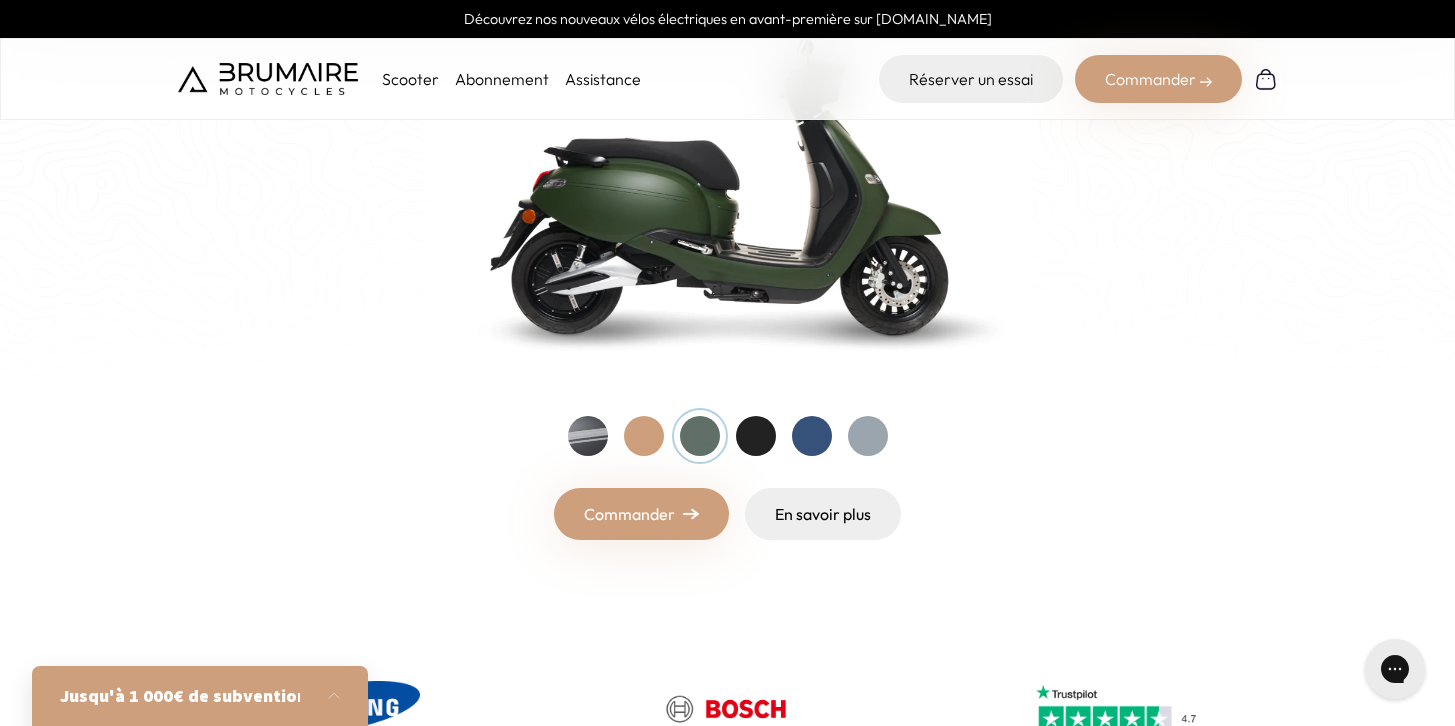 click at bounding box center (756, 436) 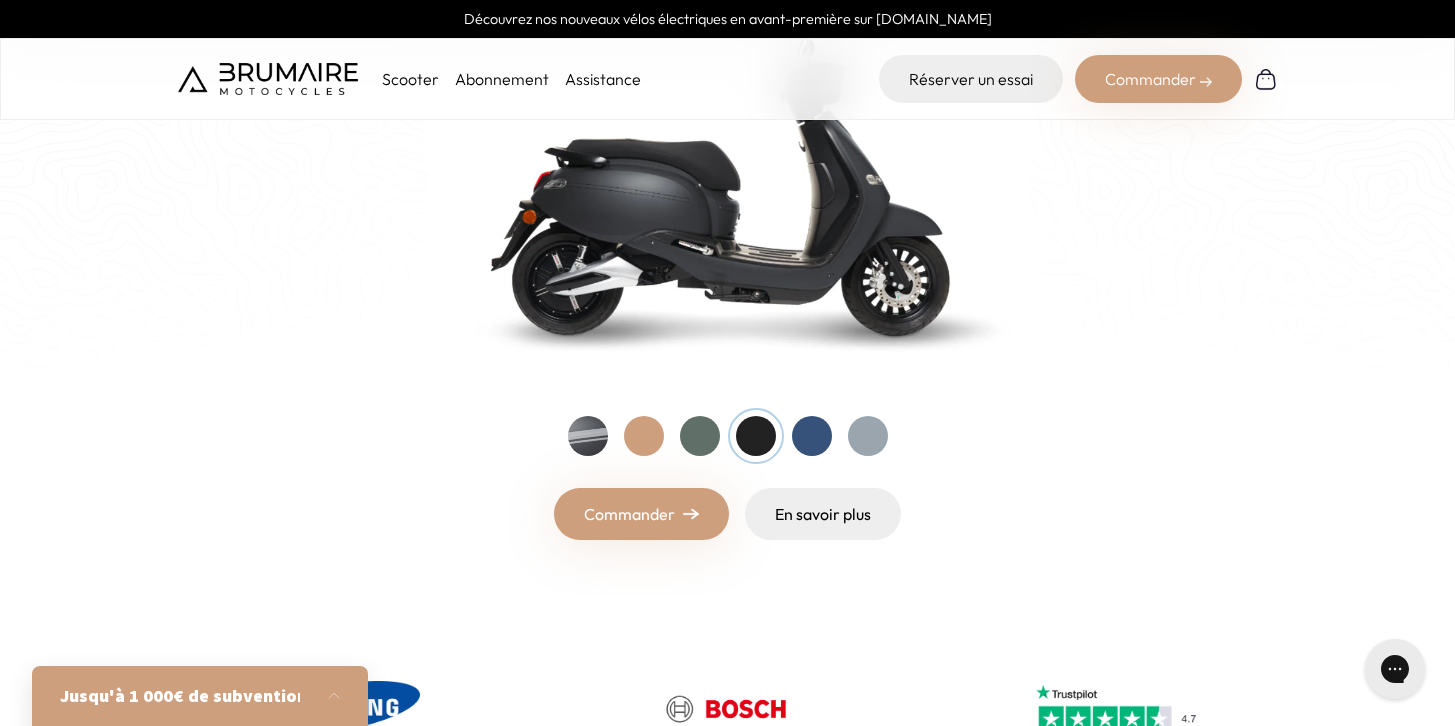 click at bounding box center (756, 436) 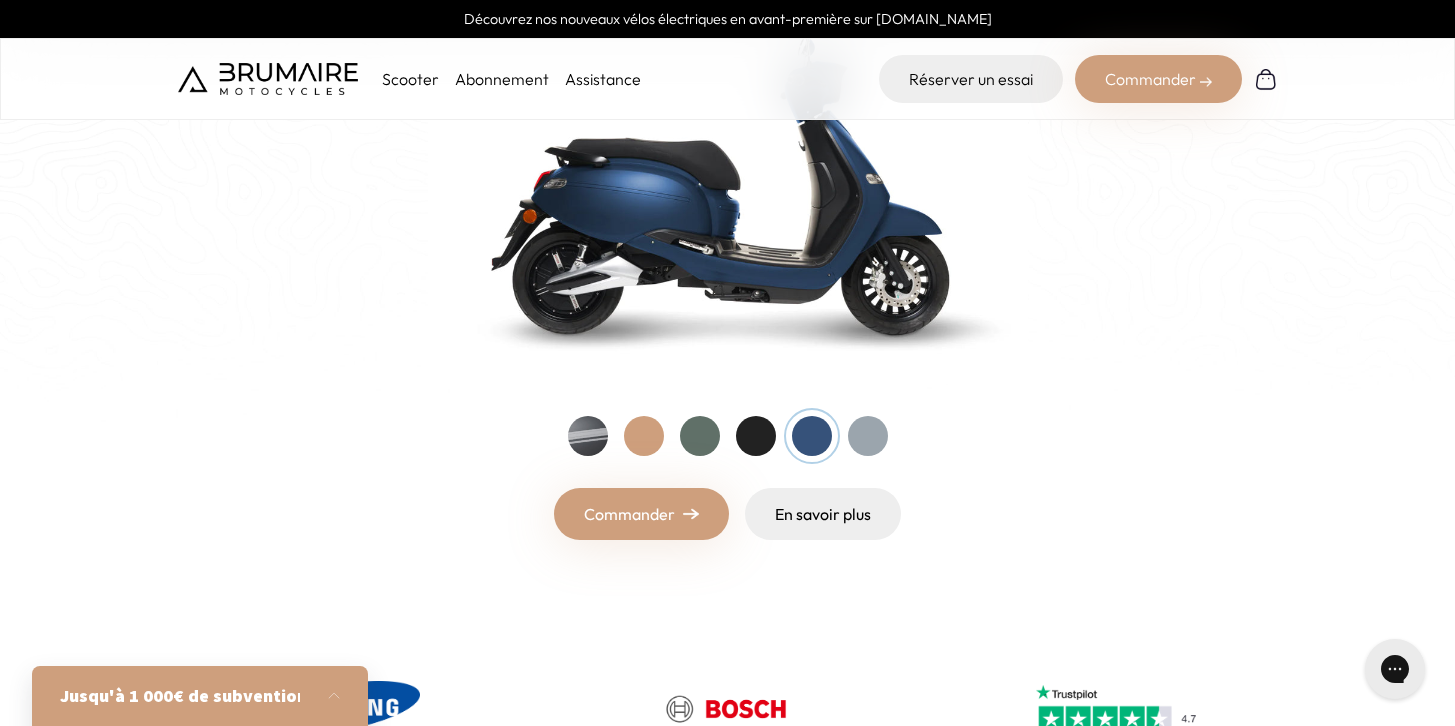 click on "Entrez dans une nouvelle ère
Nouveau !
Découvrez notre nouveau scooter électrique Brumaire 3000W Sport. Plus d'autonomie, plus de puissance et encore plus de style.
Commander
En savoir plus" at bounding box center [728, 168] 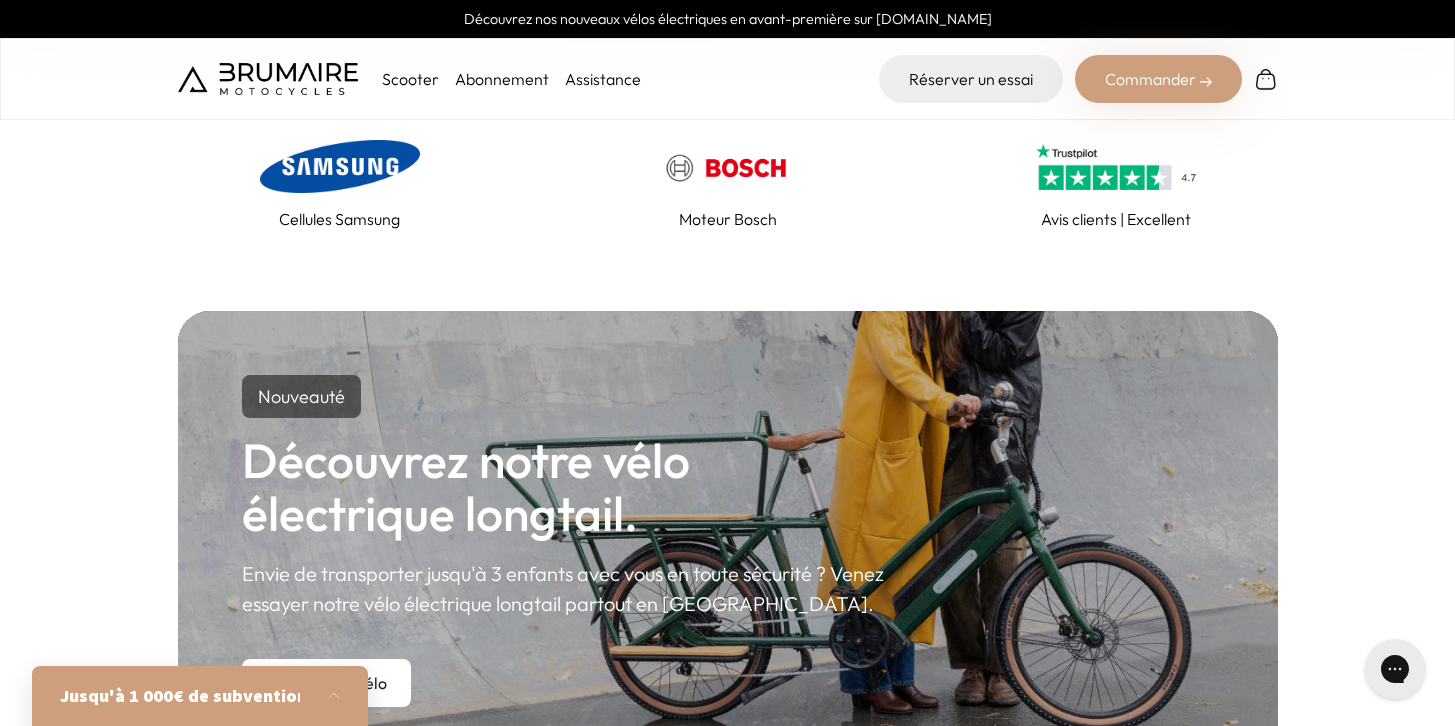 scroll, scrollTop: 916, scrollLeft: 0, axis: vertical 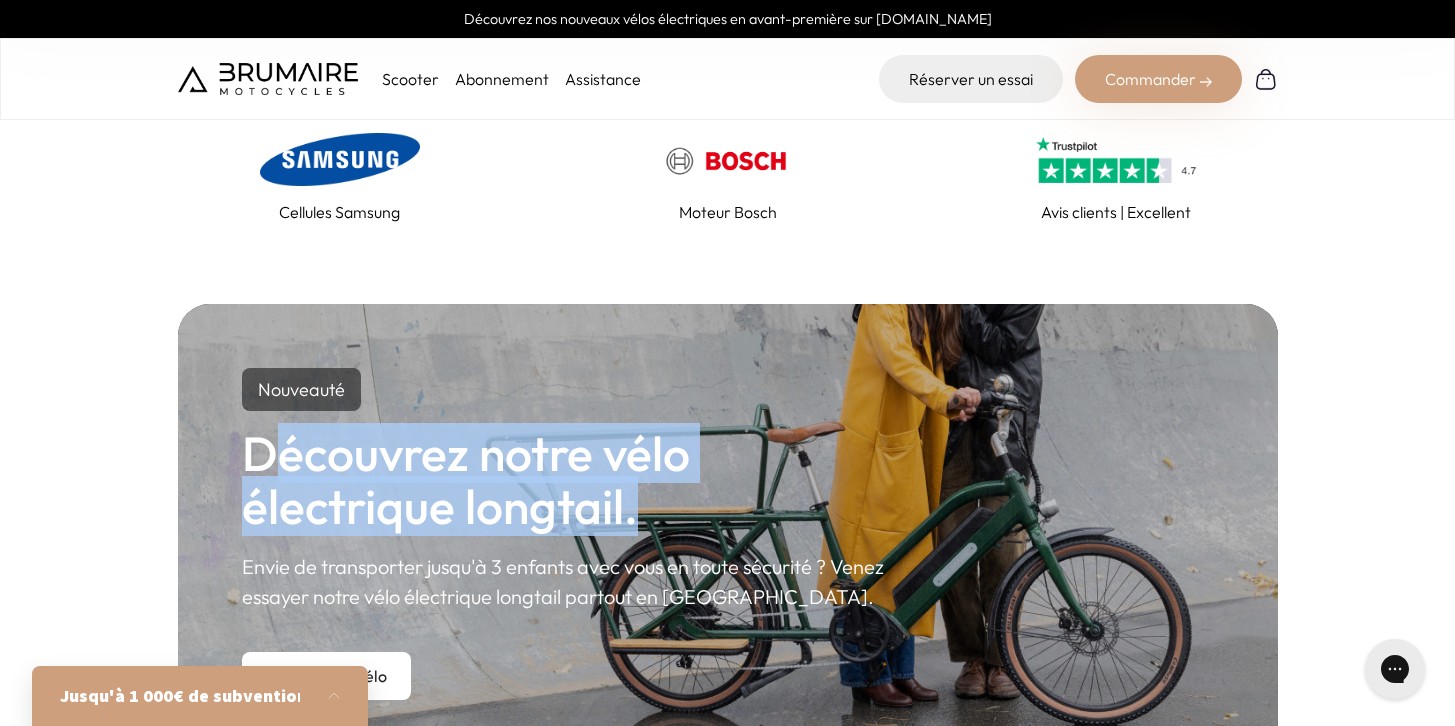 drag, startPoint x: 273, startPoint y: 443, endPoint x: 653, endPoint y: 512, distance: 386.21368 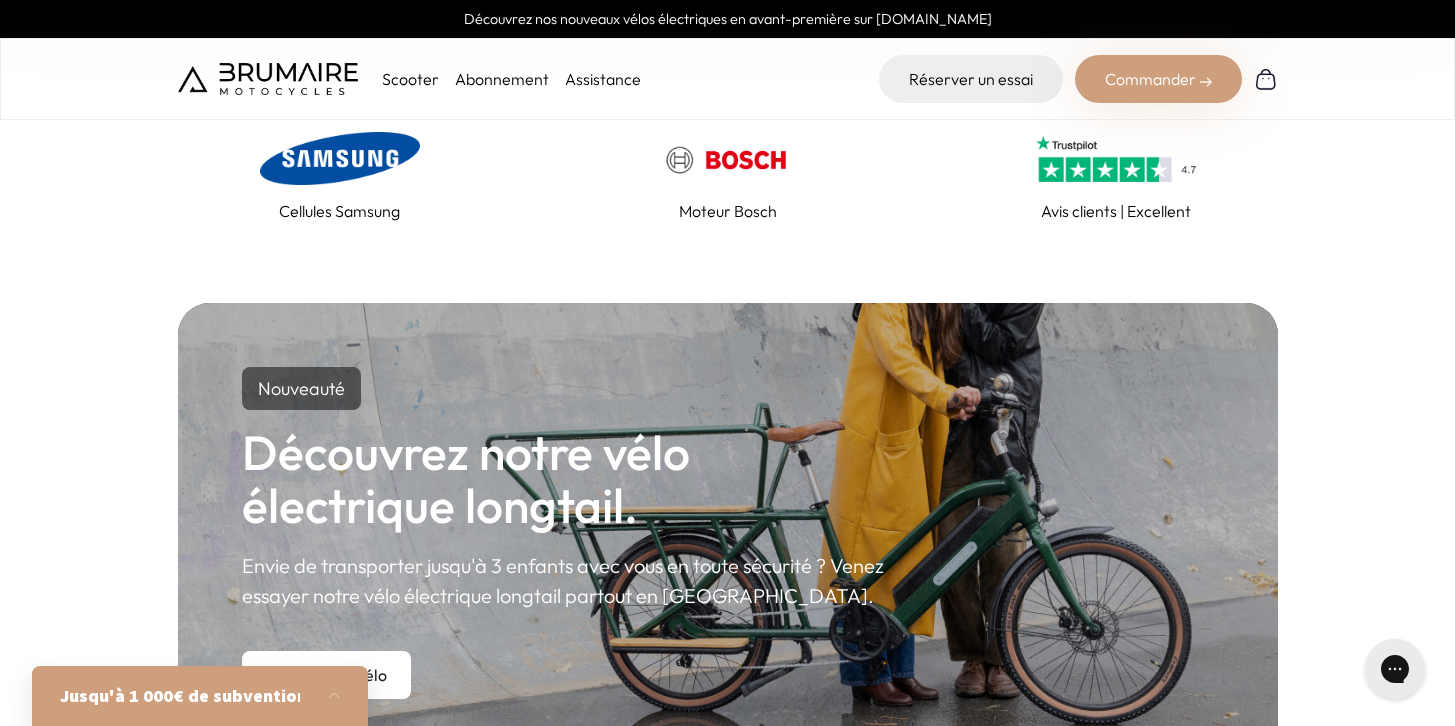 scroll, scrollTop: 1088, scrollLeft: 0, axis: vertical 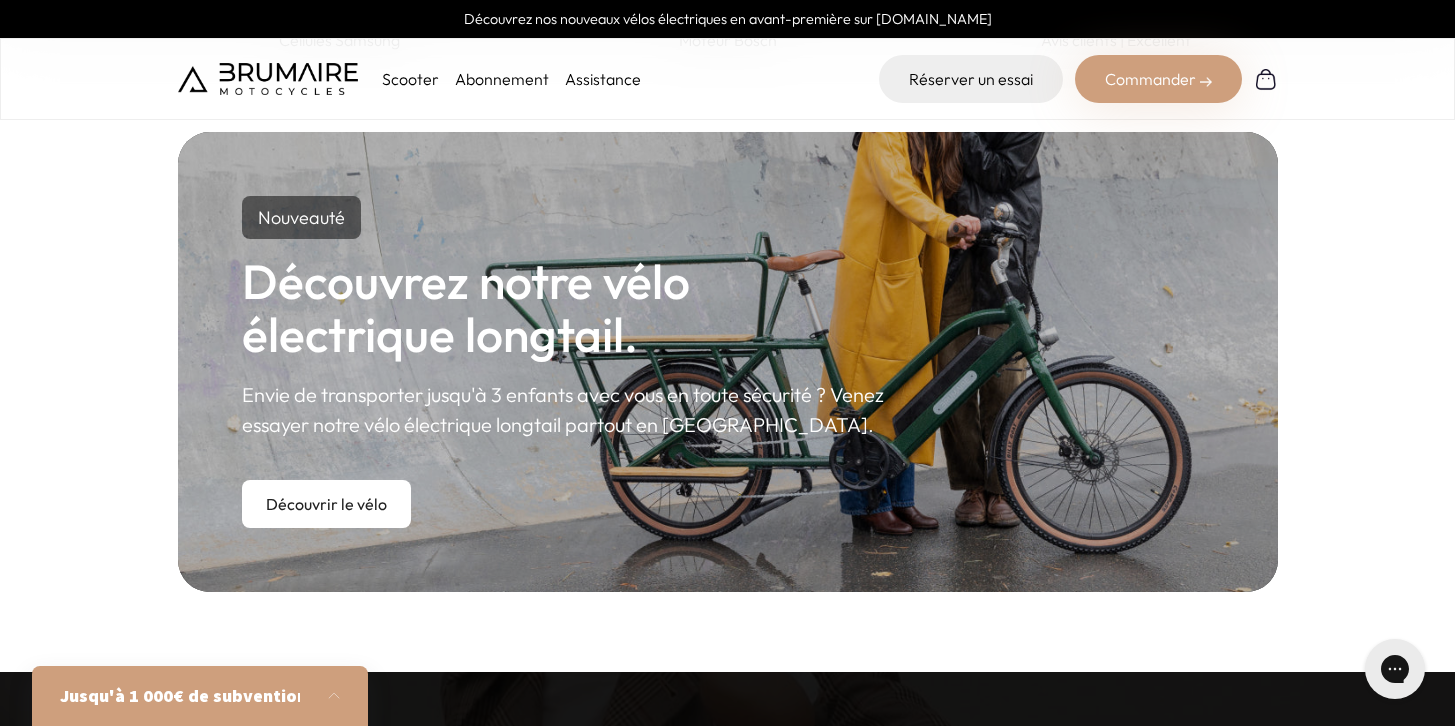 drag, startPoint x: 258, startPoint y: 393, endPoint x: 632, endPoint y: 405, distance: 374.19247 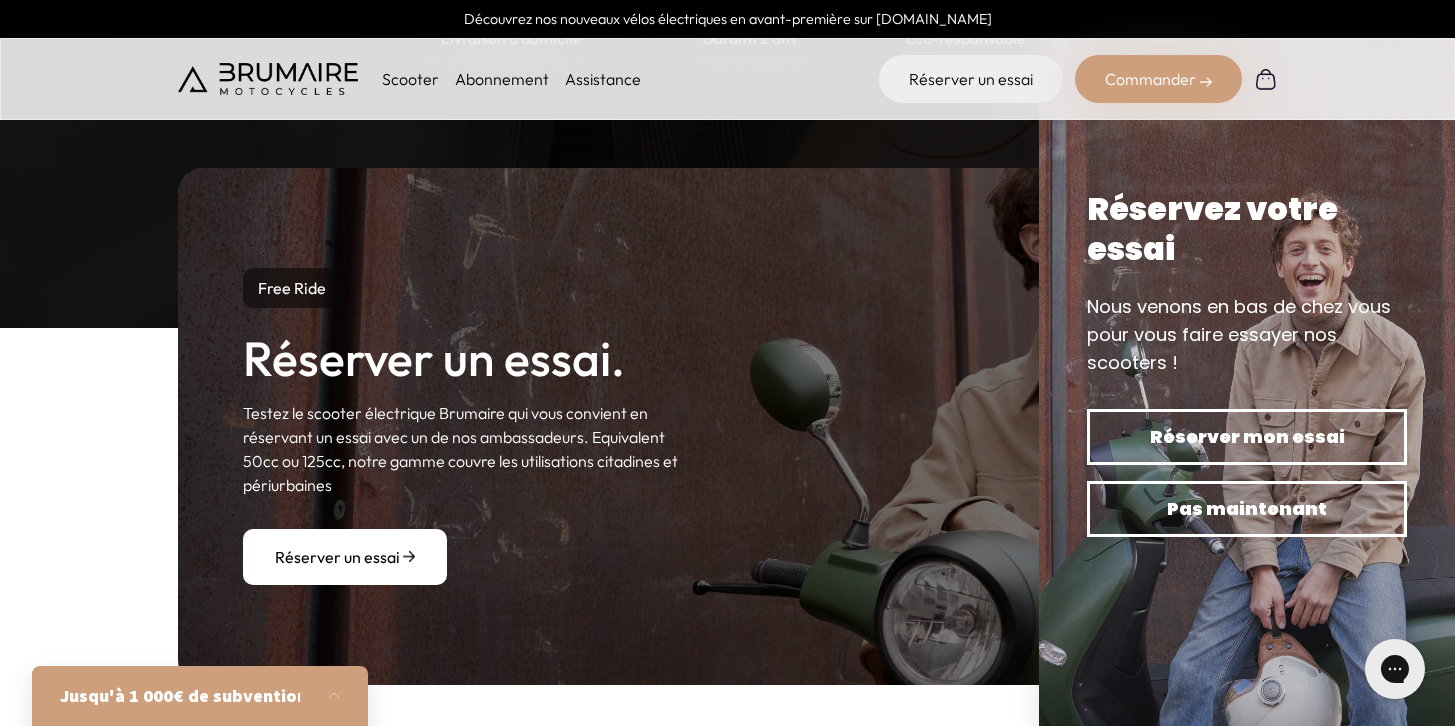 scroll, scrollTop: 2162, scrollLeft: 0, axis: vertical 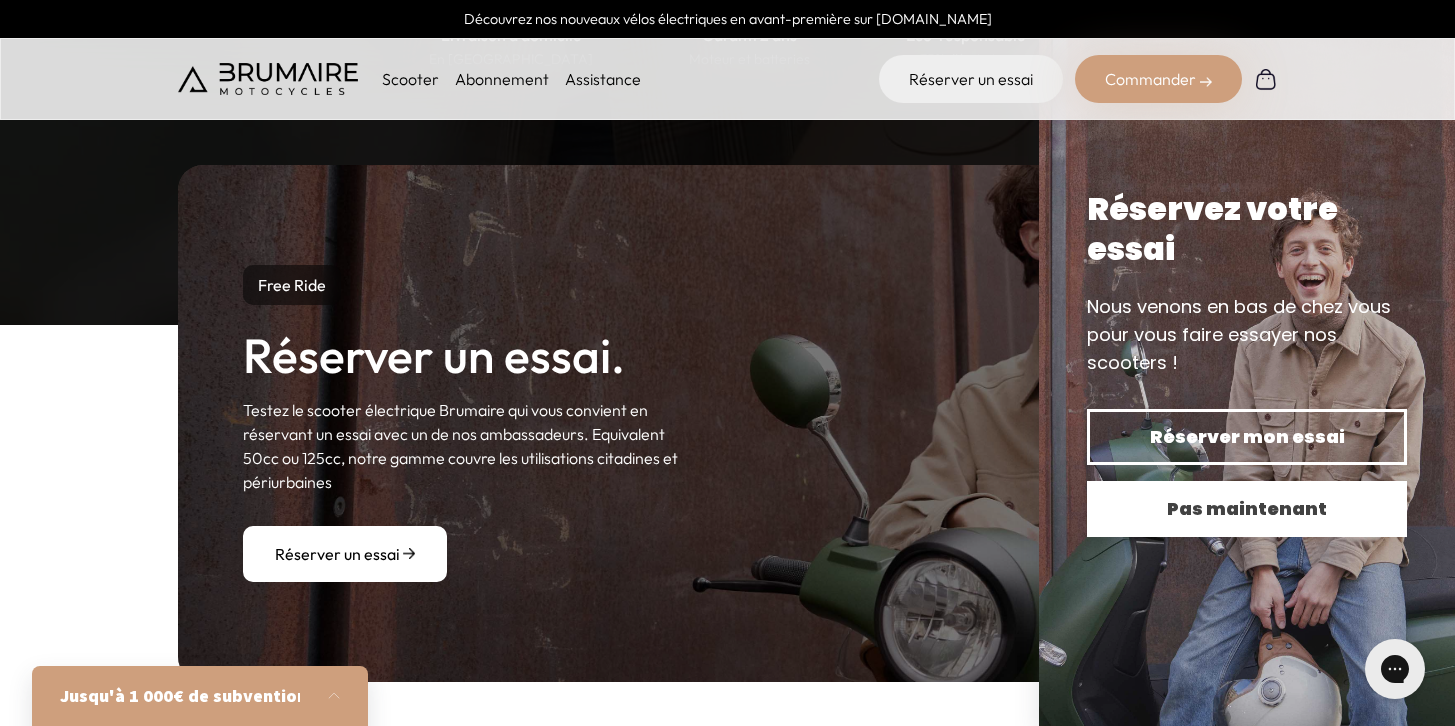 click on "Pas maintenant" at bounding box center (1247, 509) 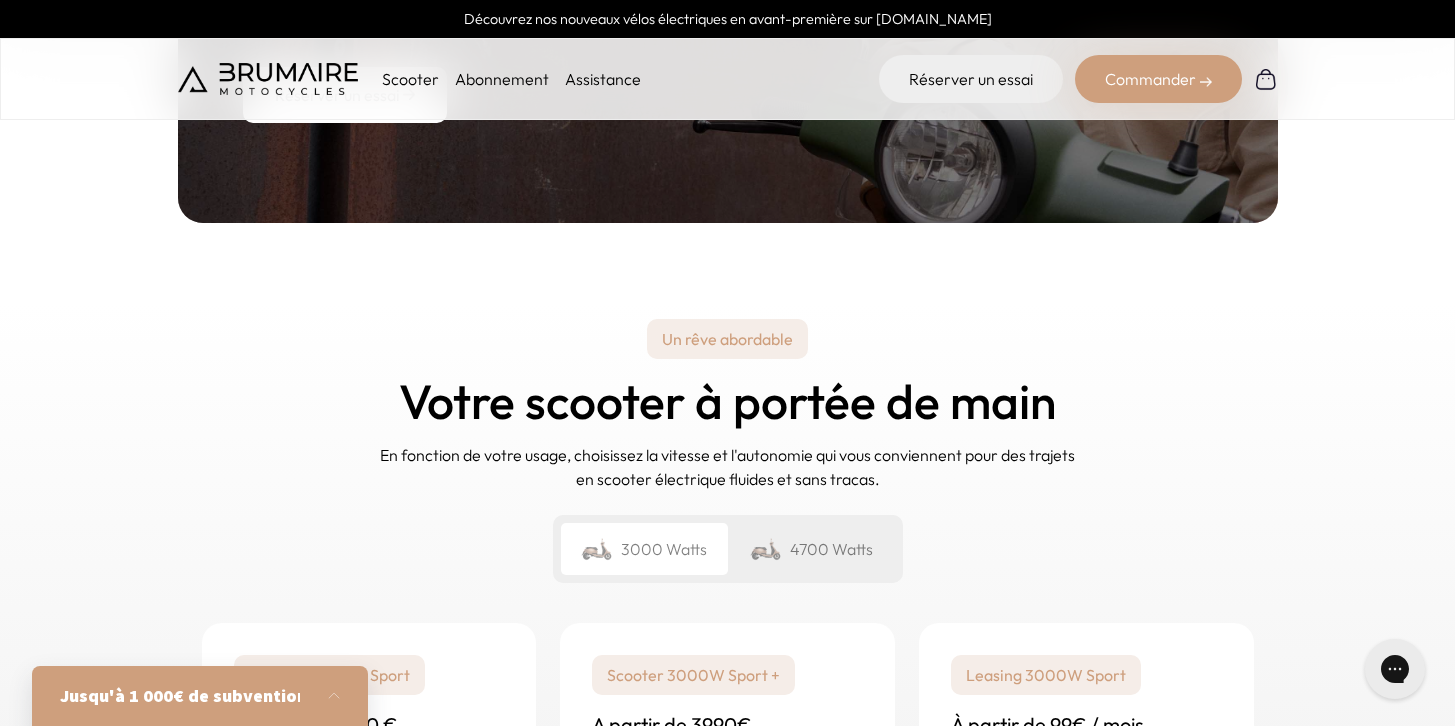 scroll, scrollTop: 2650, scrollLeft: 0, axis: vertical 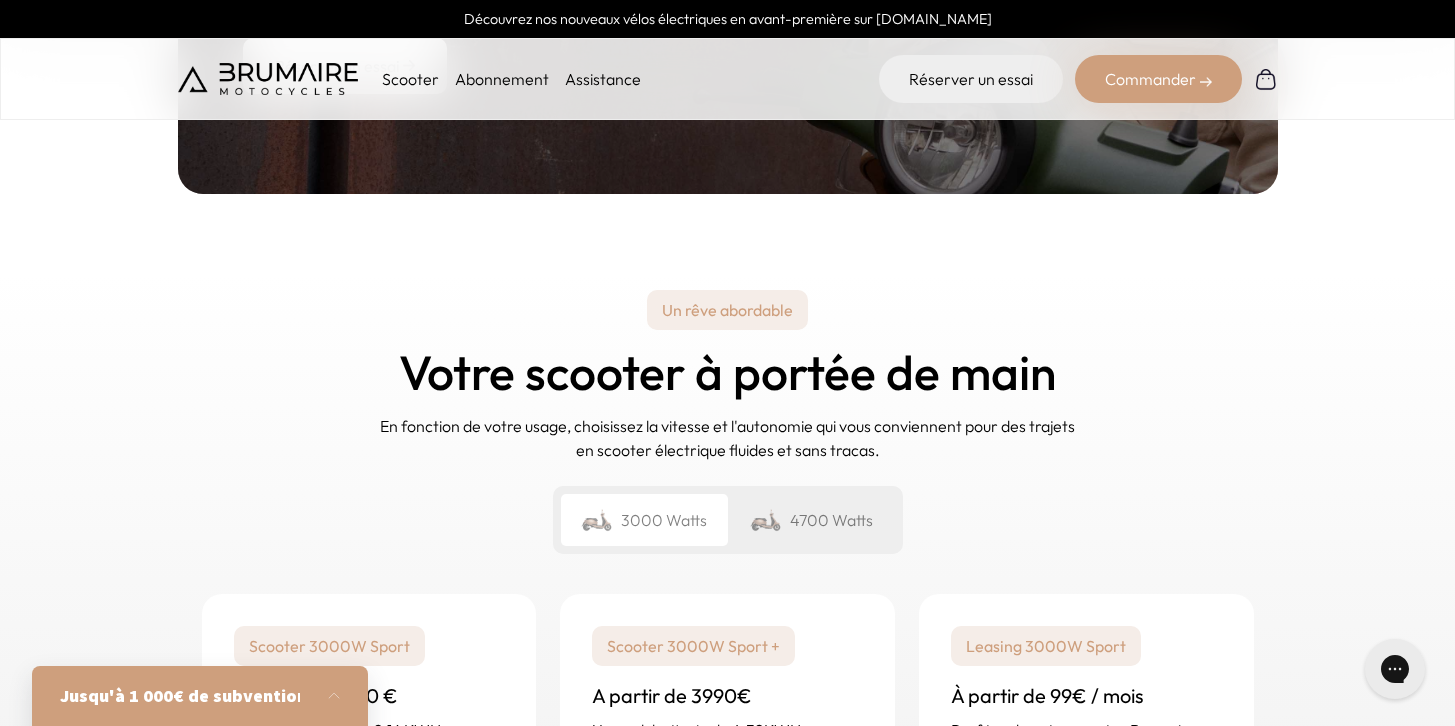 click on "4700 Watts" at bounding box center [811, 520] 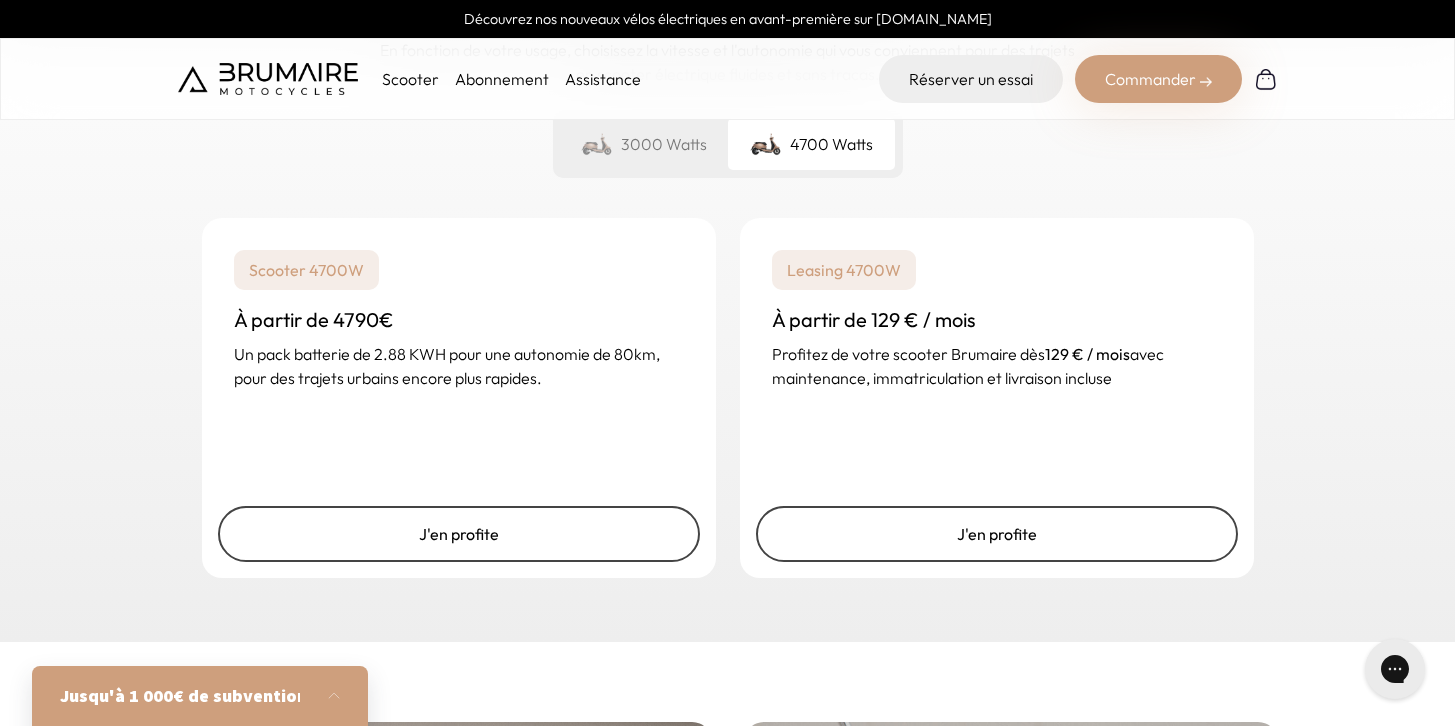 scroll, scrollTop: 2990, scrollLeft: 0, axis: vertical 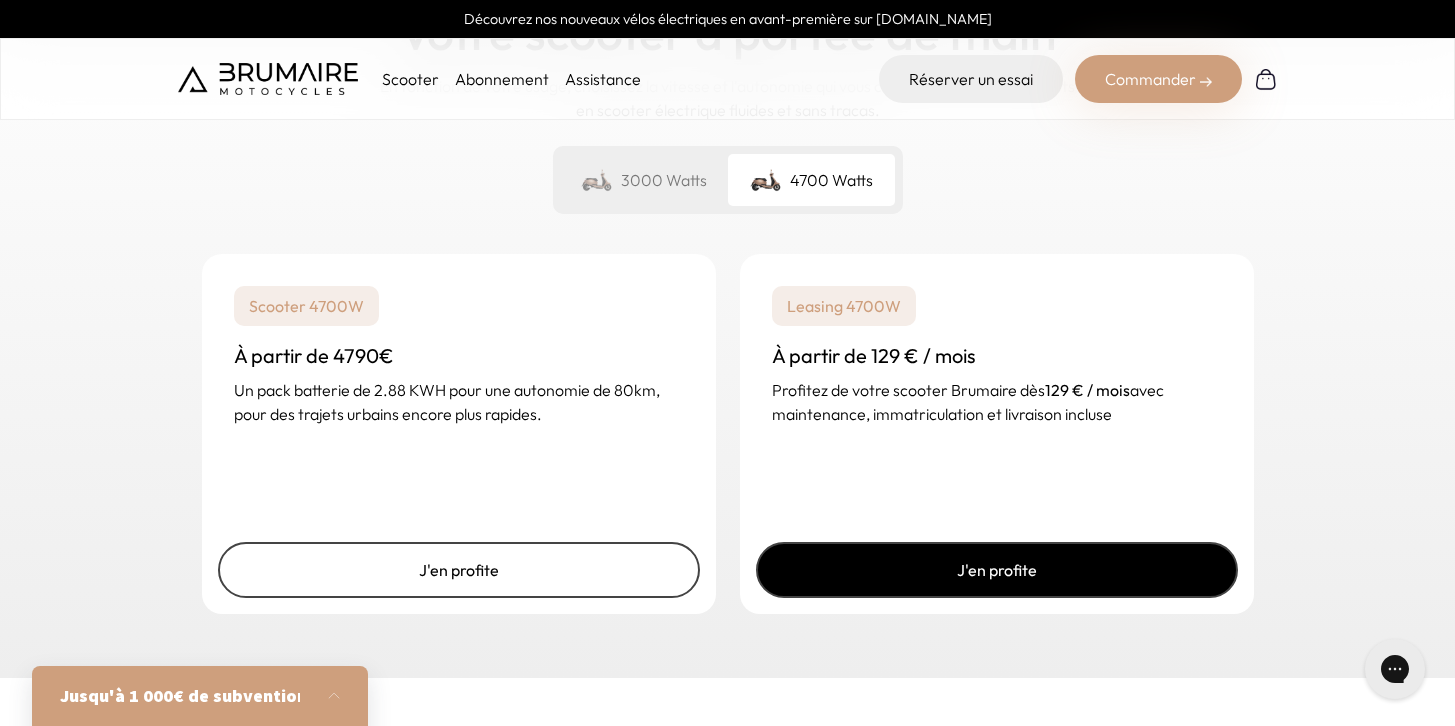 click on "J'en profite" at bounding box center (997, 570) 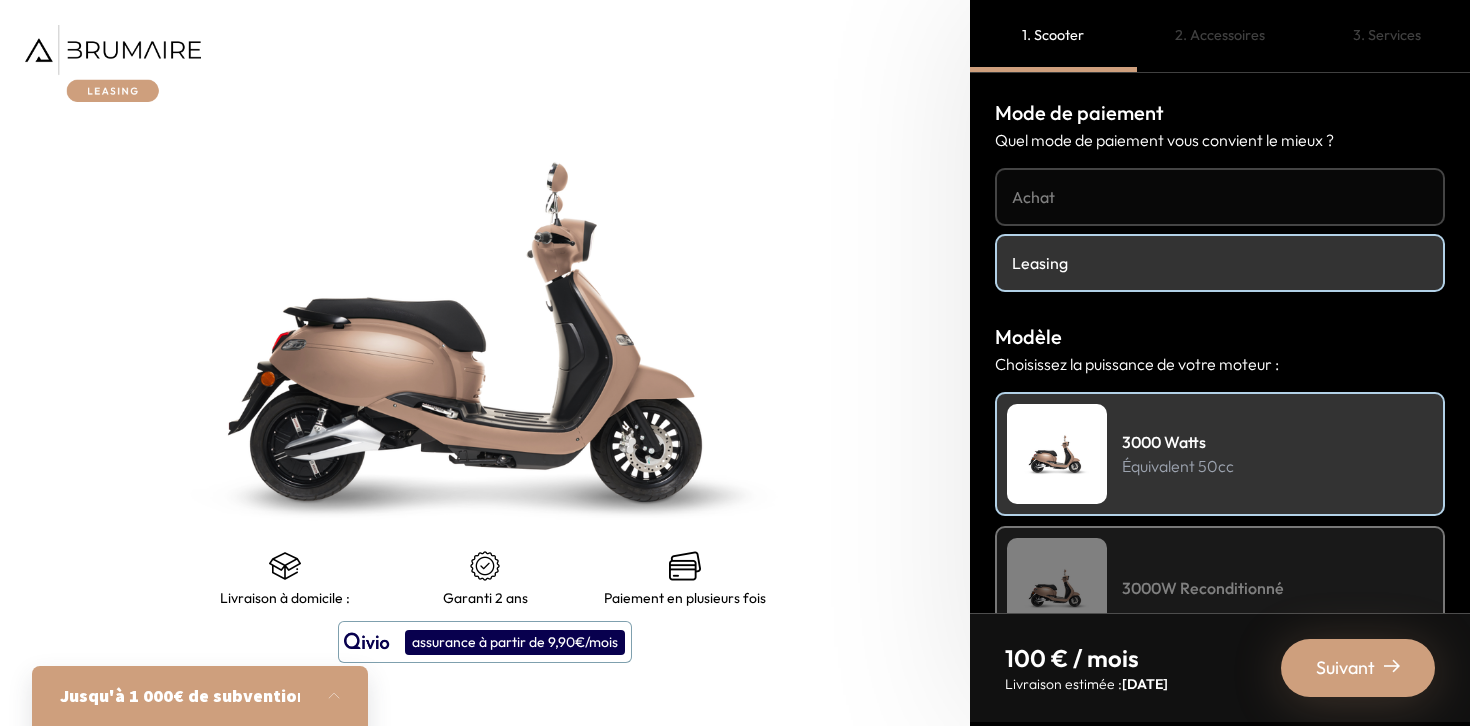 scroll, scrollTop: 0, scrollLeft: 0, axis: both 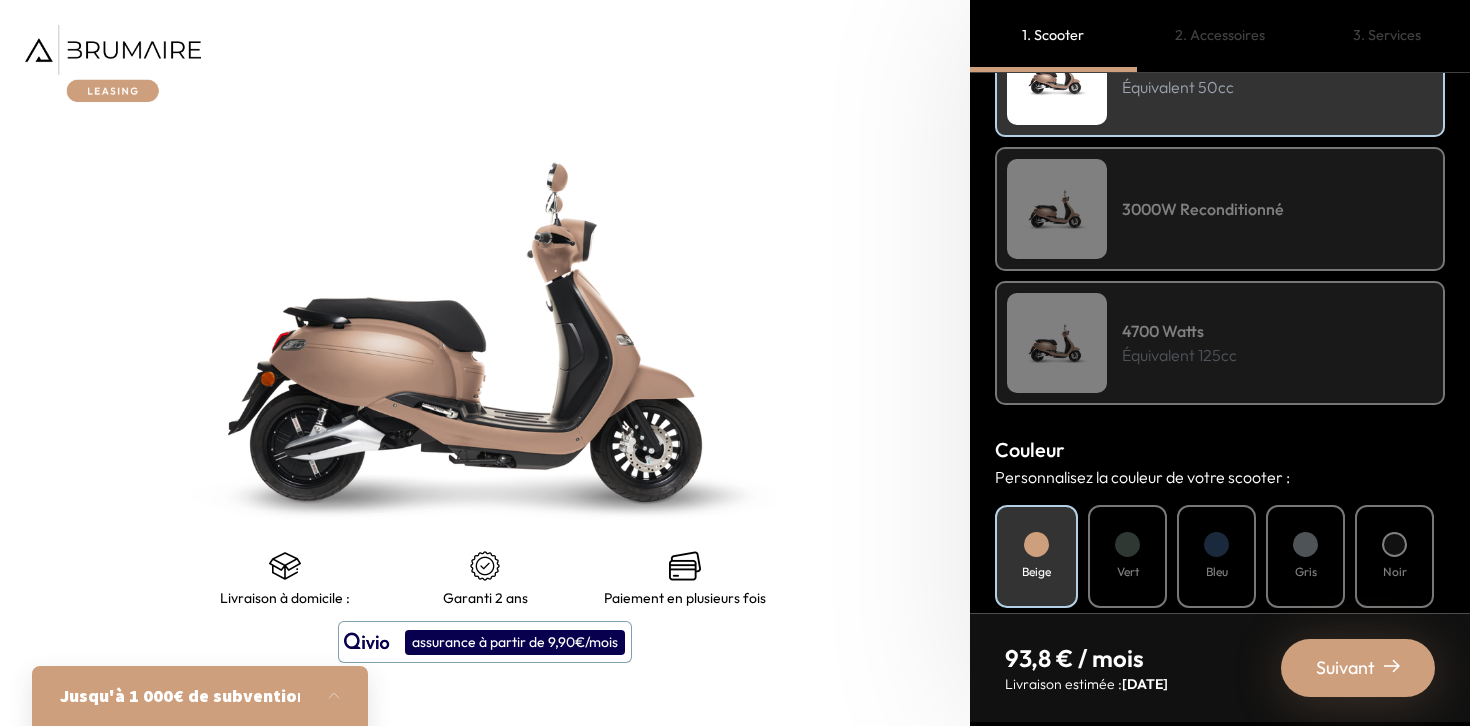 click at bounding box center (1127, 544) 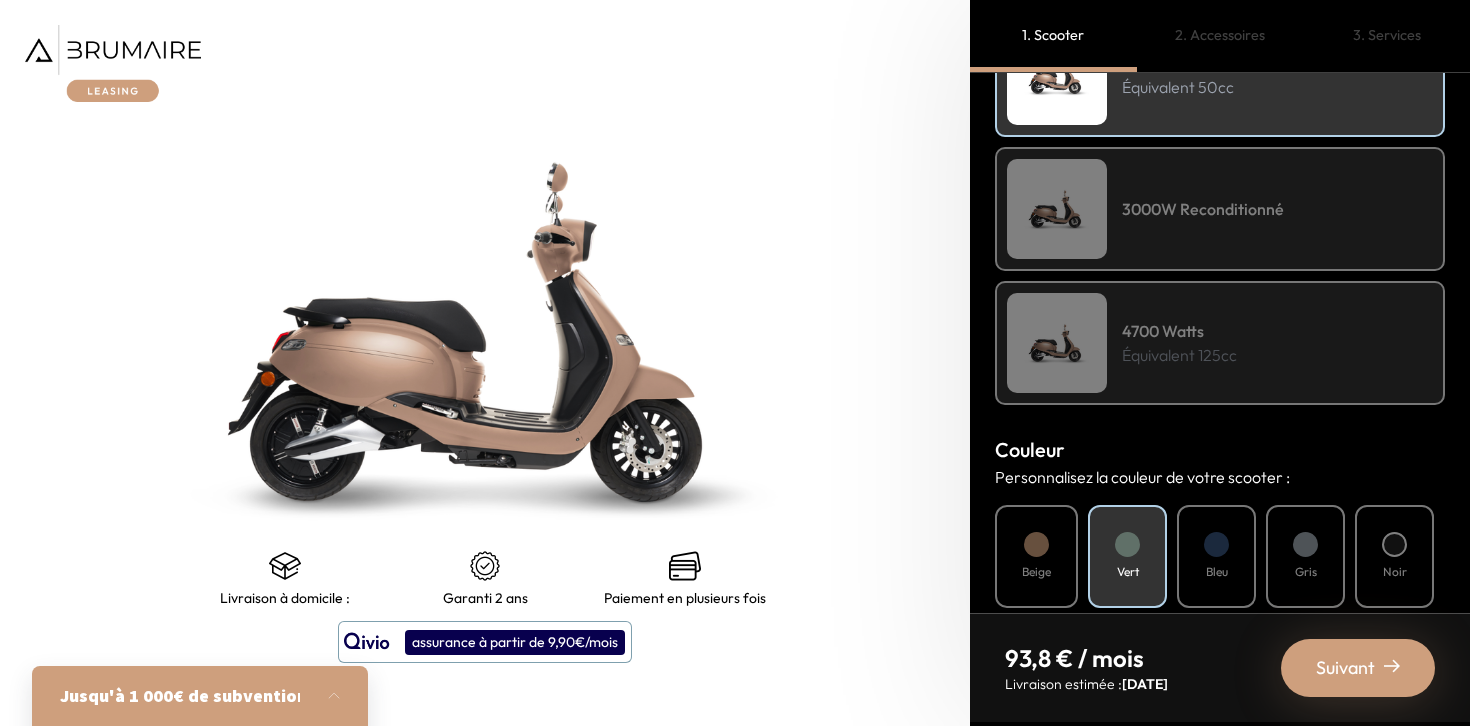 click on "Bleu" at bounding box center [1216, 556] 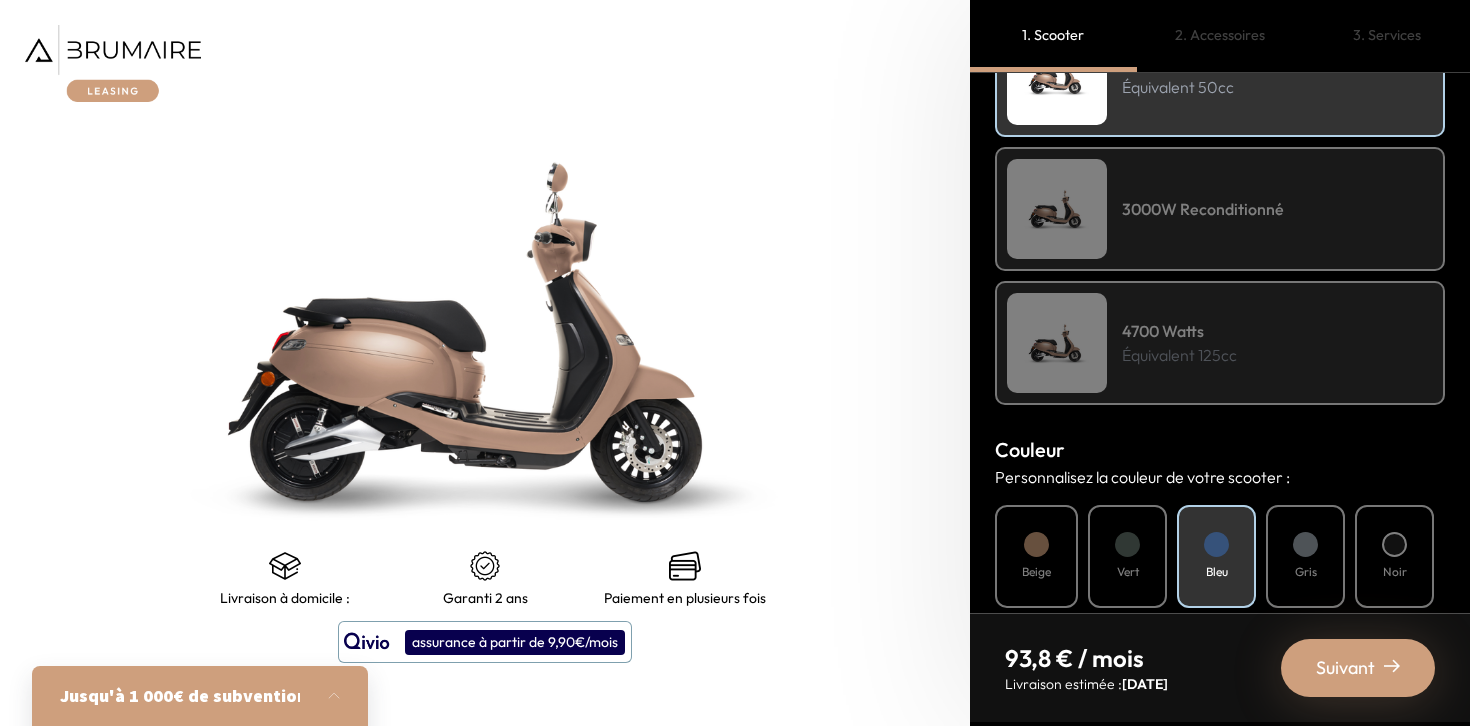 click on "Gris" at bounding box center (1305, 556) 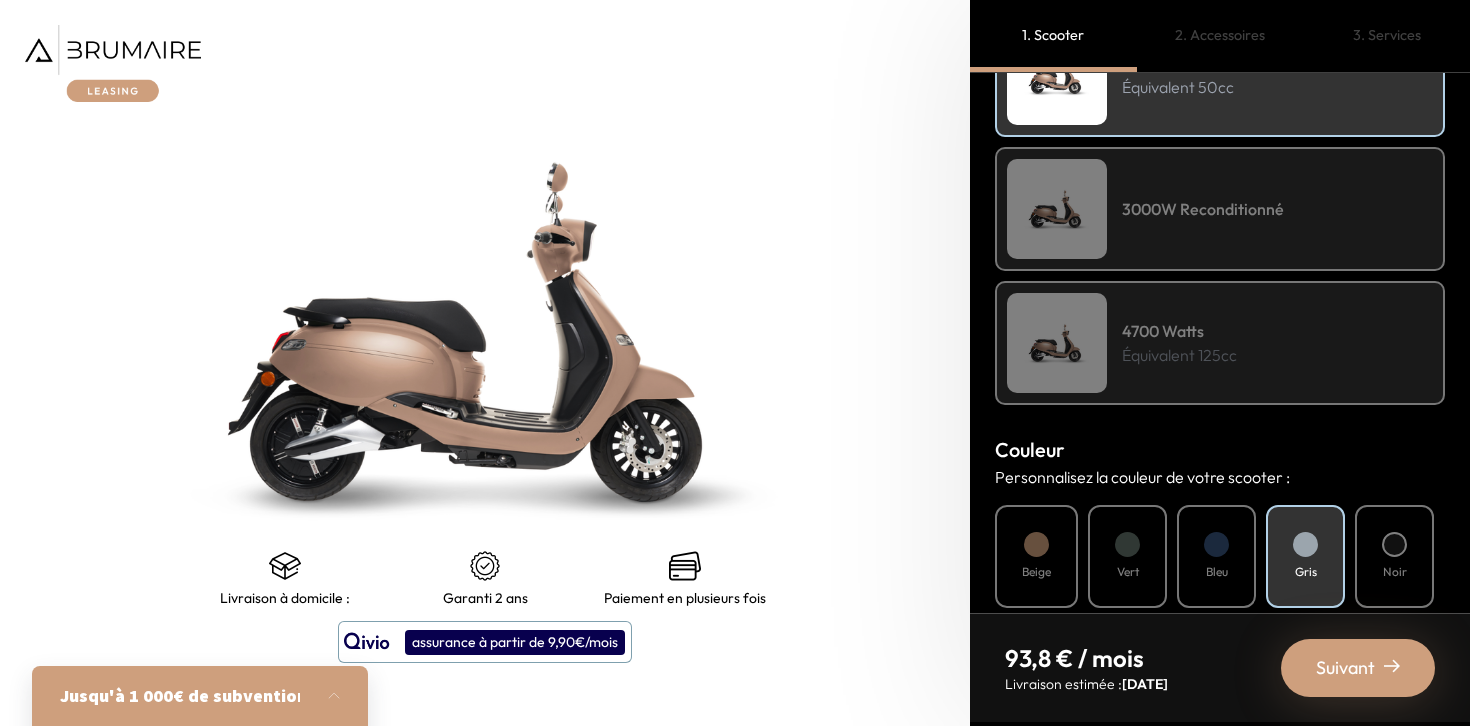 click on "Équivalent 125cc" at bounding box center (1179, 355) 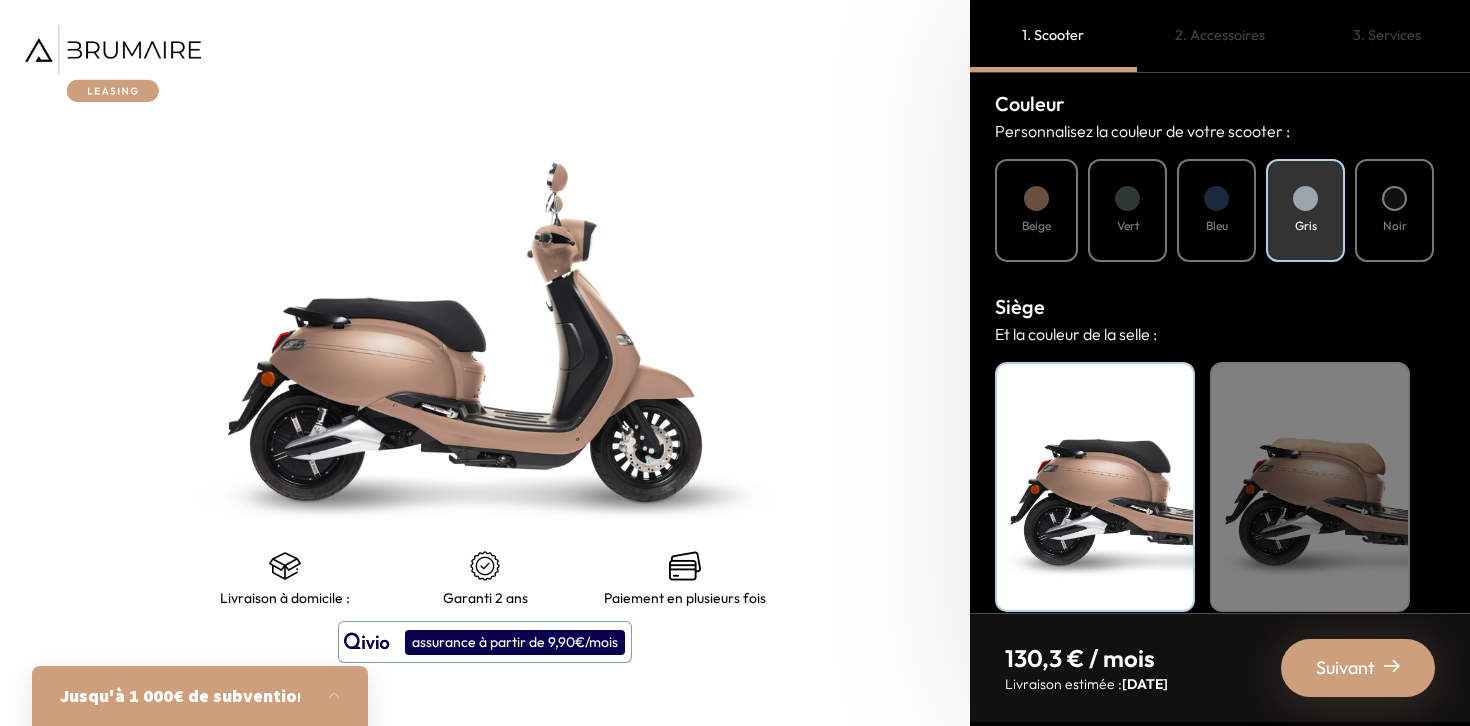 scroll, scrollTop: 726, scrollLeft: 0, axis: vertical 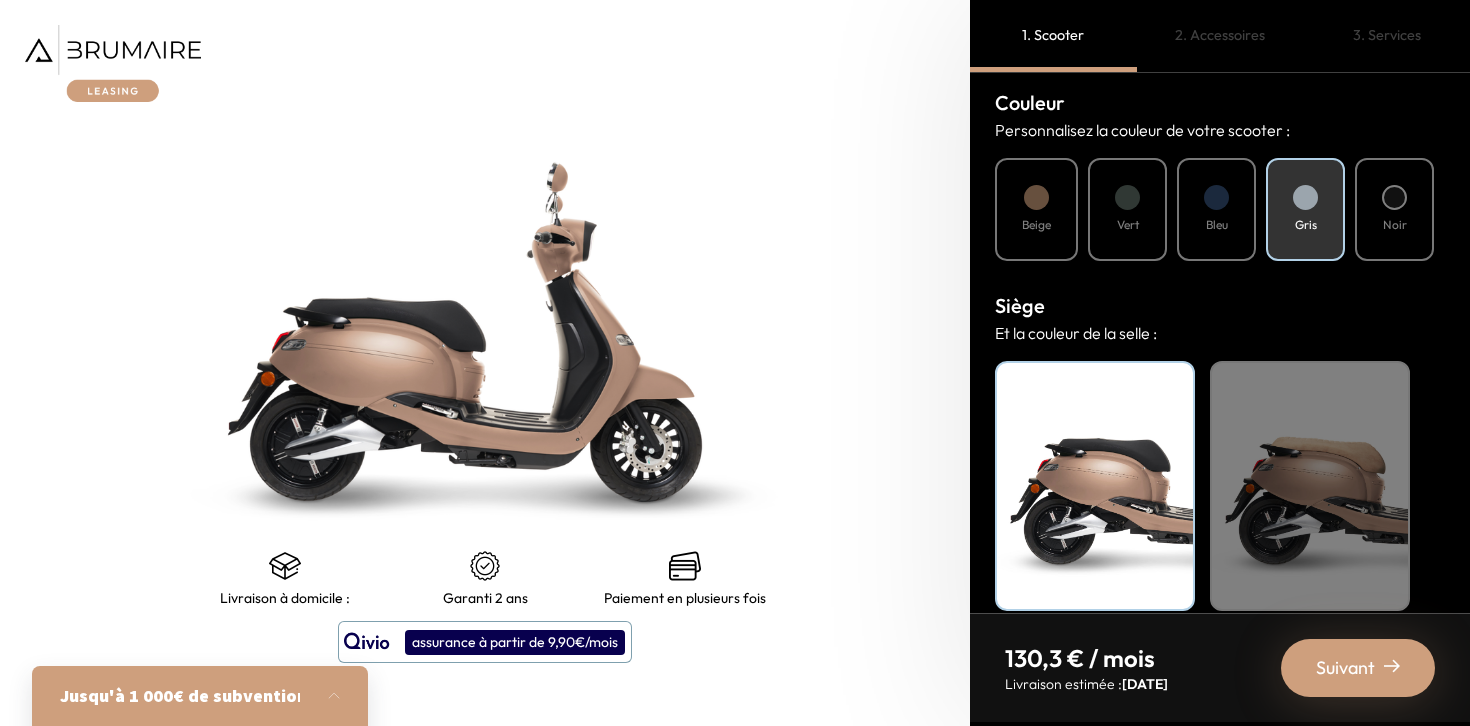 click on "Beige" at bounding box center [1310, 486] 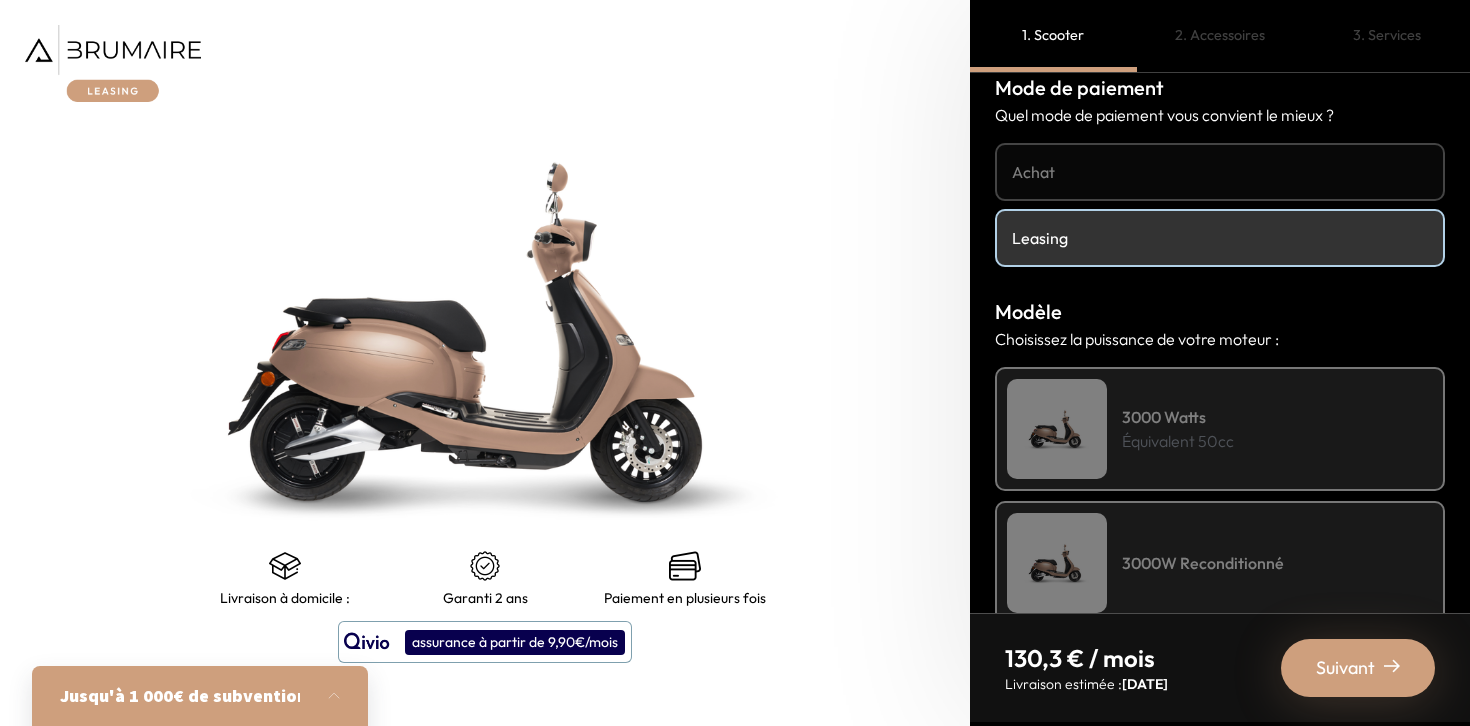 scroll, scrollTop: 0, scrollLeft: 0, axis: both 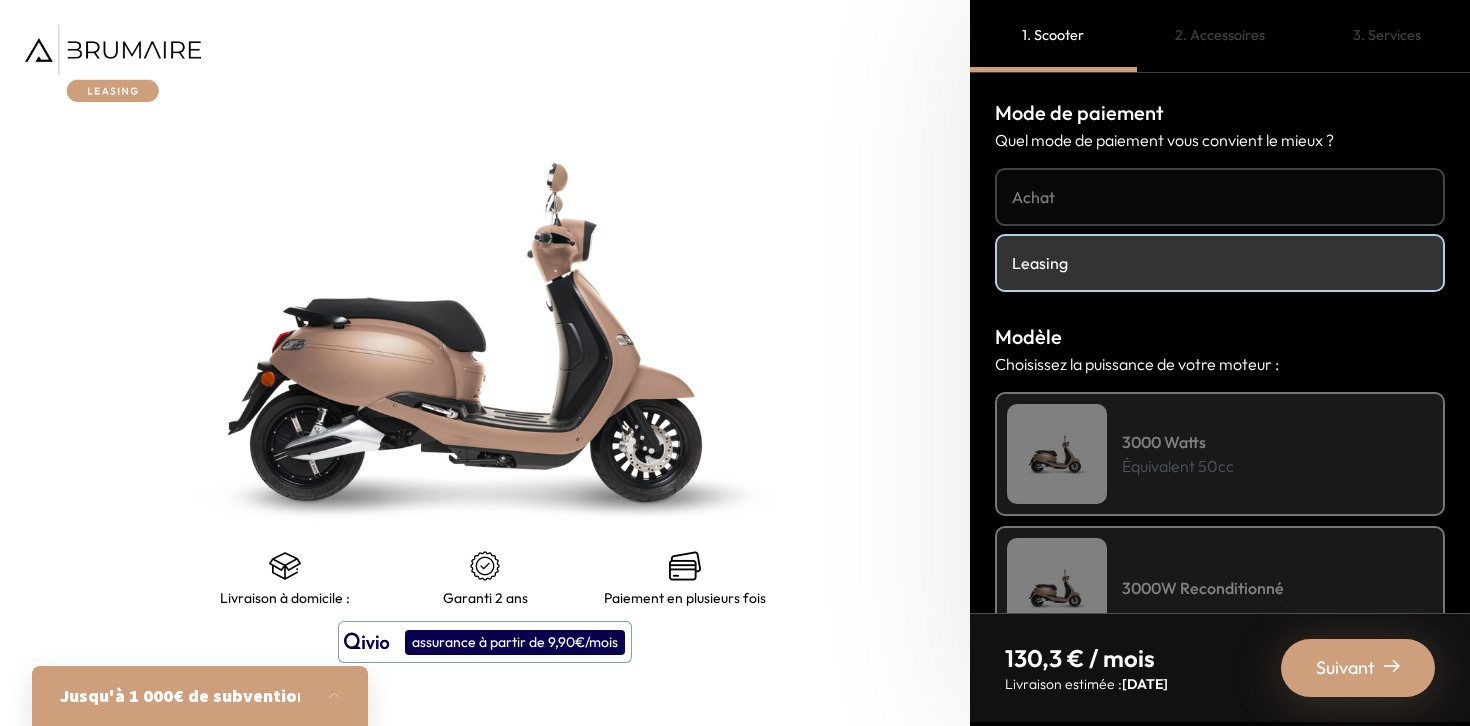 click on "2. Accessoires" at bounding box center (1220, 36) 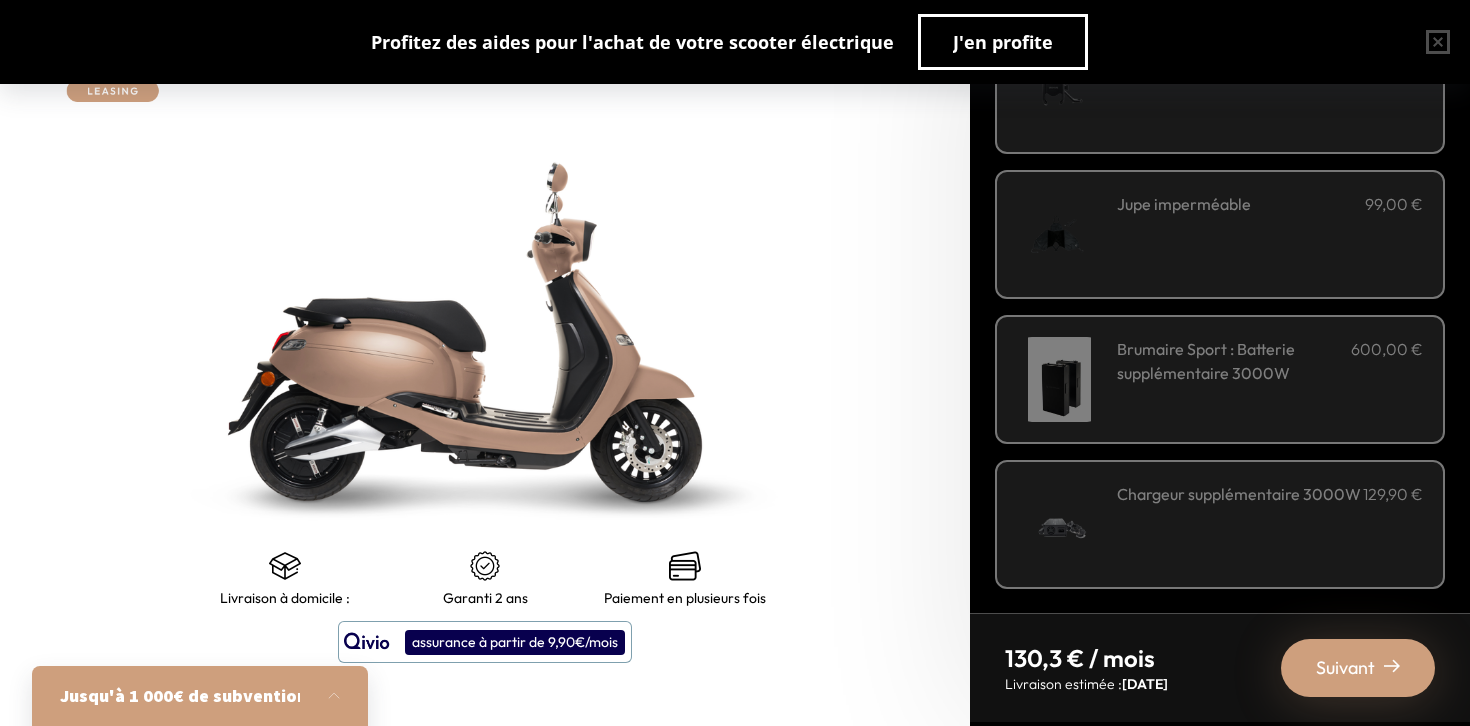 scroll, scrollTop: 724, scrollLeft: 0, axis: vertical 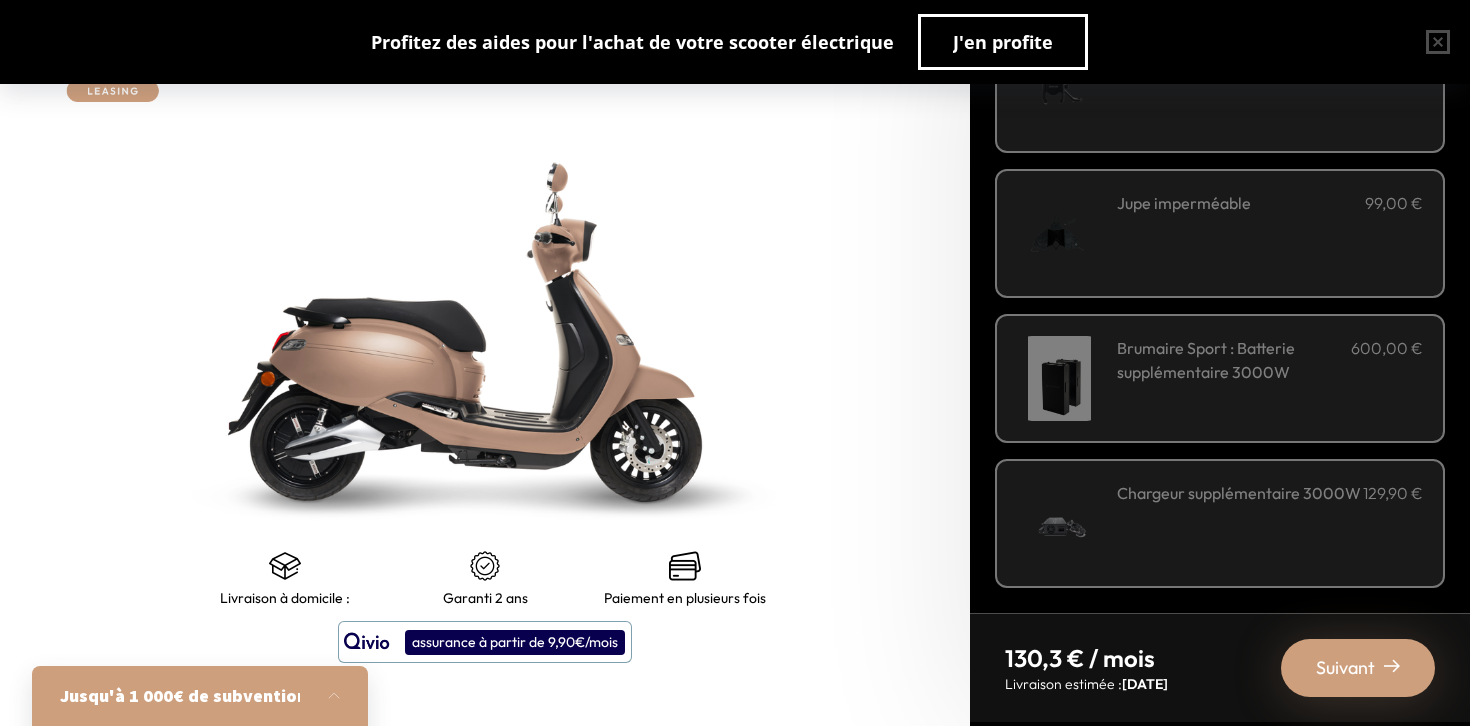click on "Chargeur supplémentaire 3000W" at bounding box center (1239, 493) 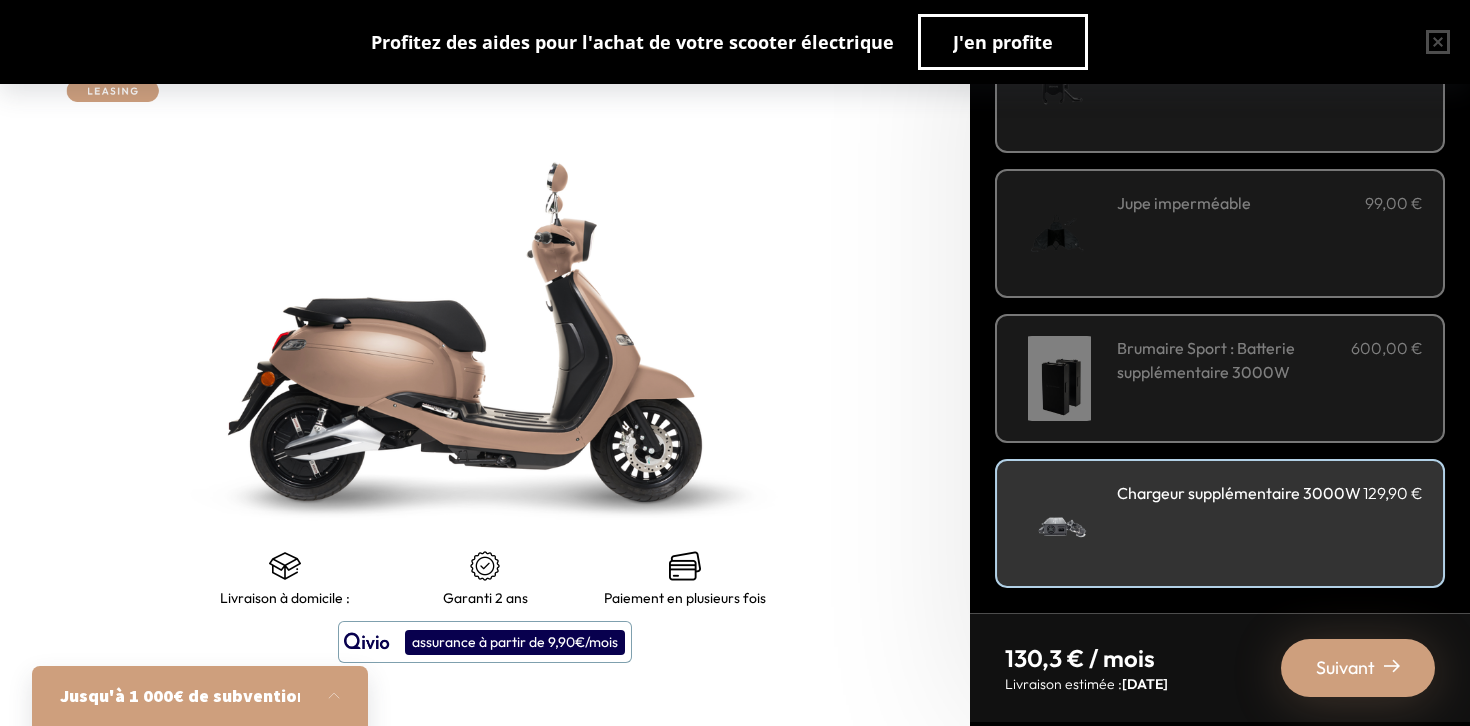 click on "Brumaire Sport : Batterie supplémentaire 3000W" at bounding box center [1234, 360] 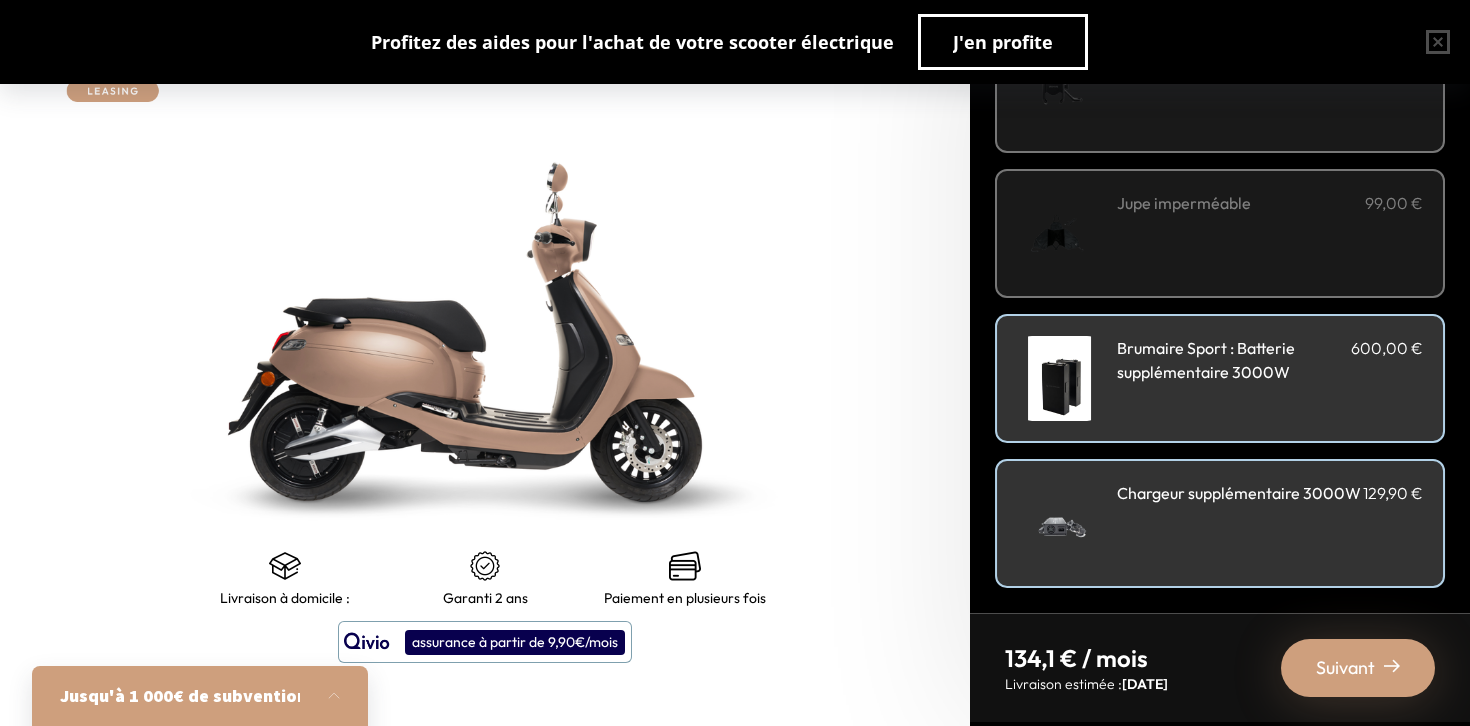 drag, startPoint x: 1128, startPoint y: 400, endPoint x: 1126, endPoint y: 476, distance: 76.02631 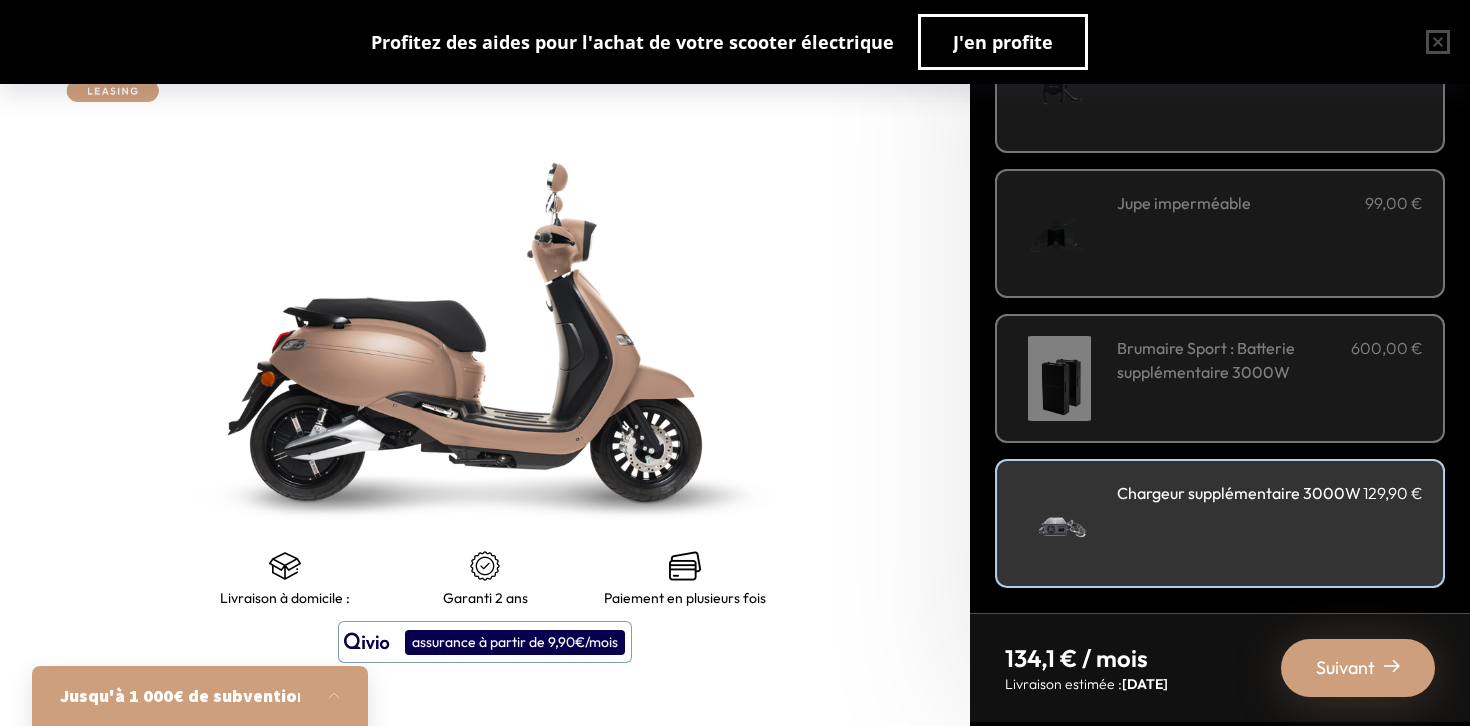 click on "Chargeur supplémentaire 3000W
129,90 €" at bounding box center (1220, 523) 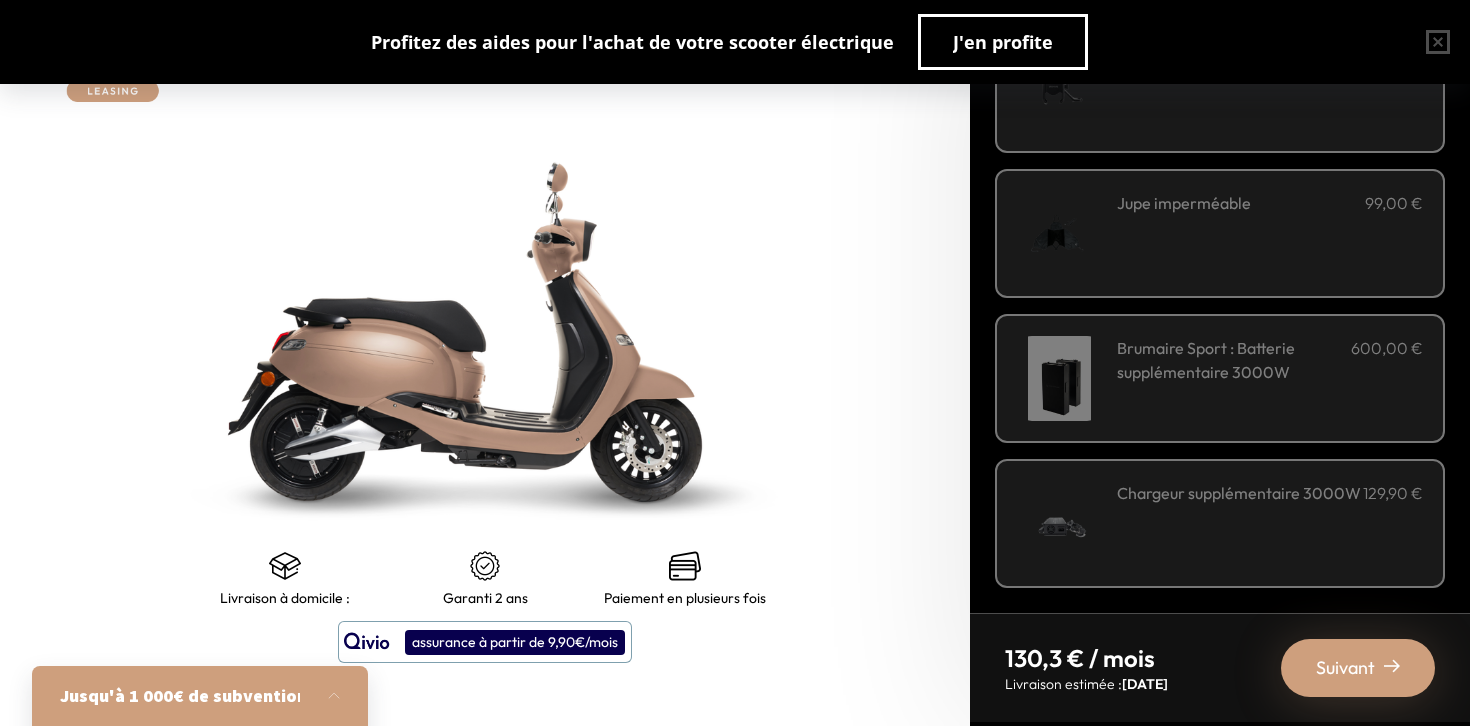 scroll, scrollTop: 0, scrollLeft: 0, axis: both 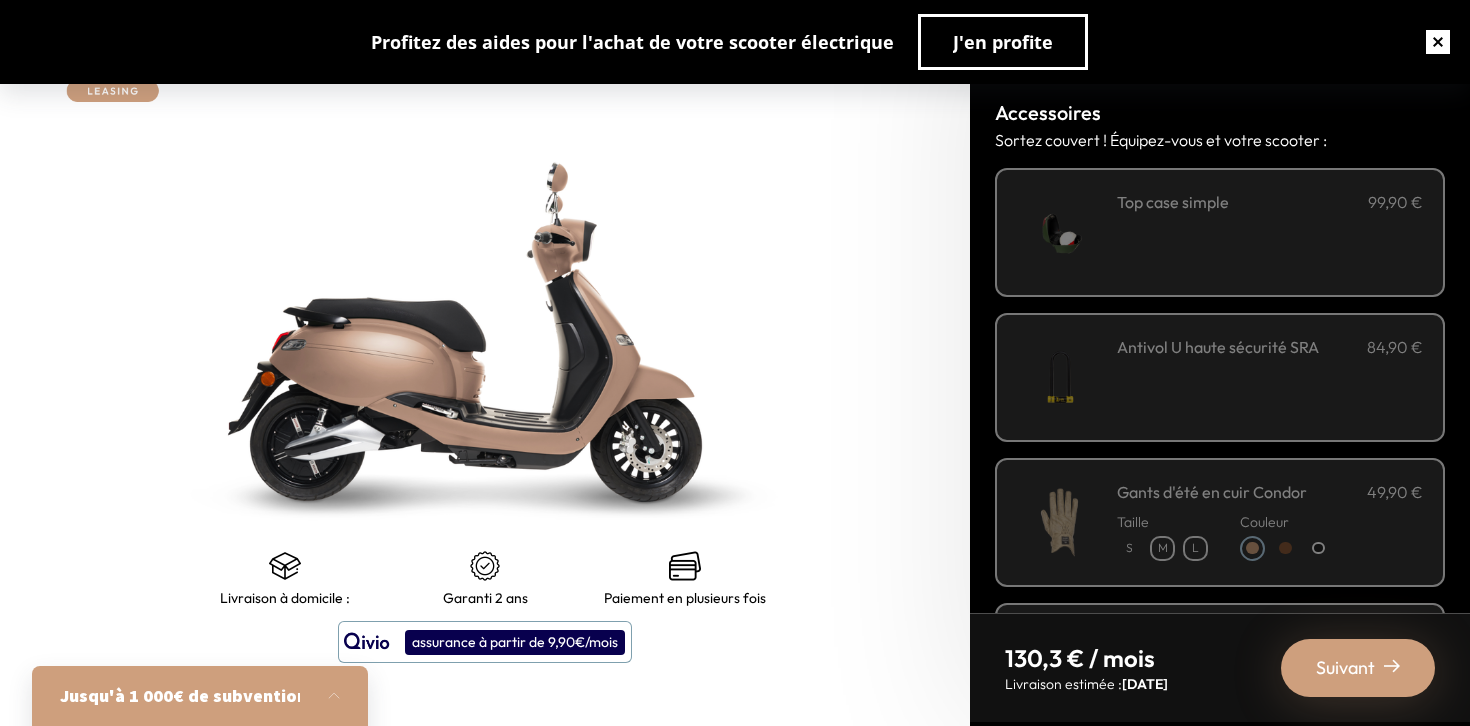 click at bounding box center [1438, 42] 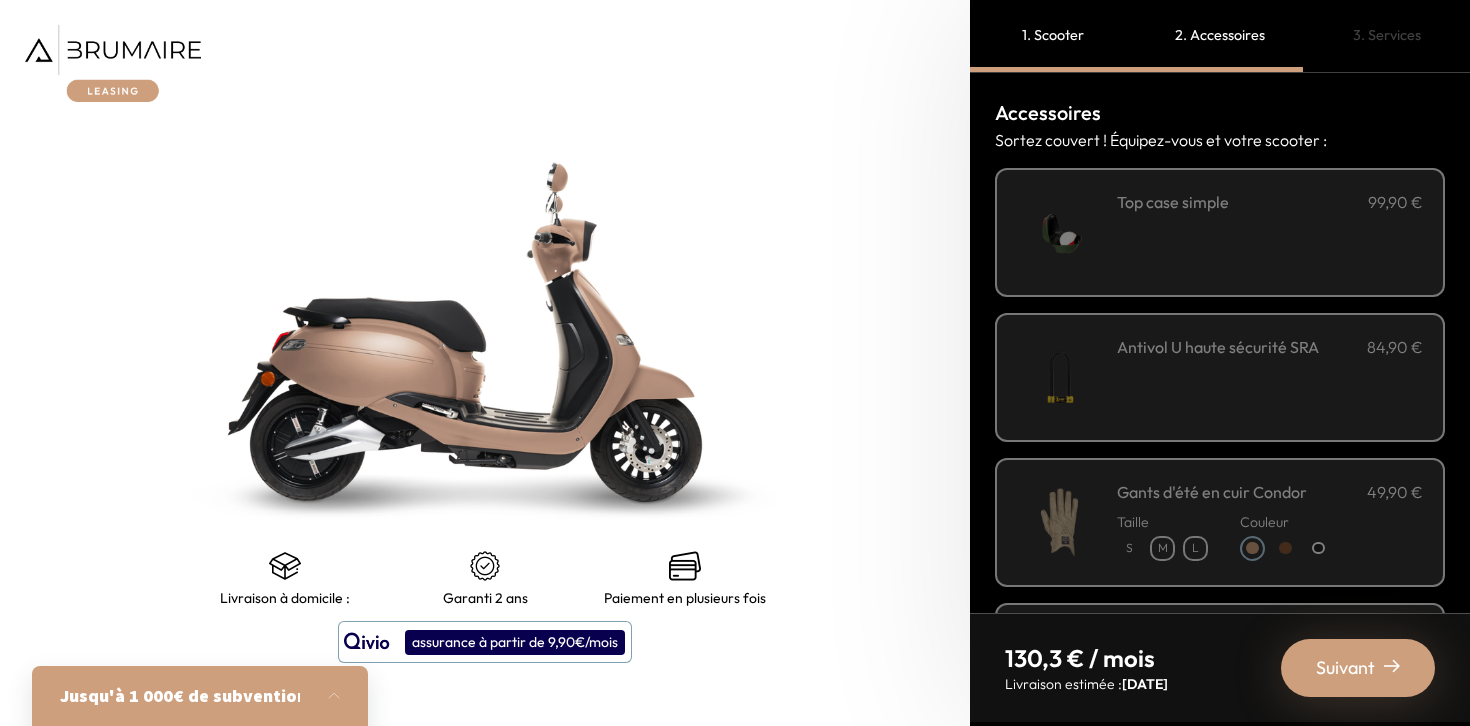 click on "3. Services" at bounding box center [1386, 36] 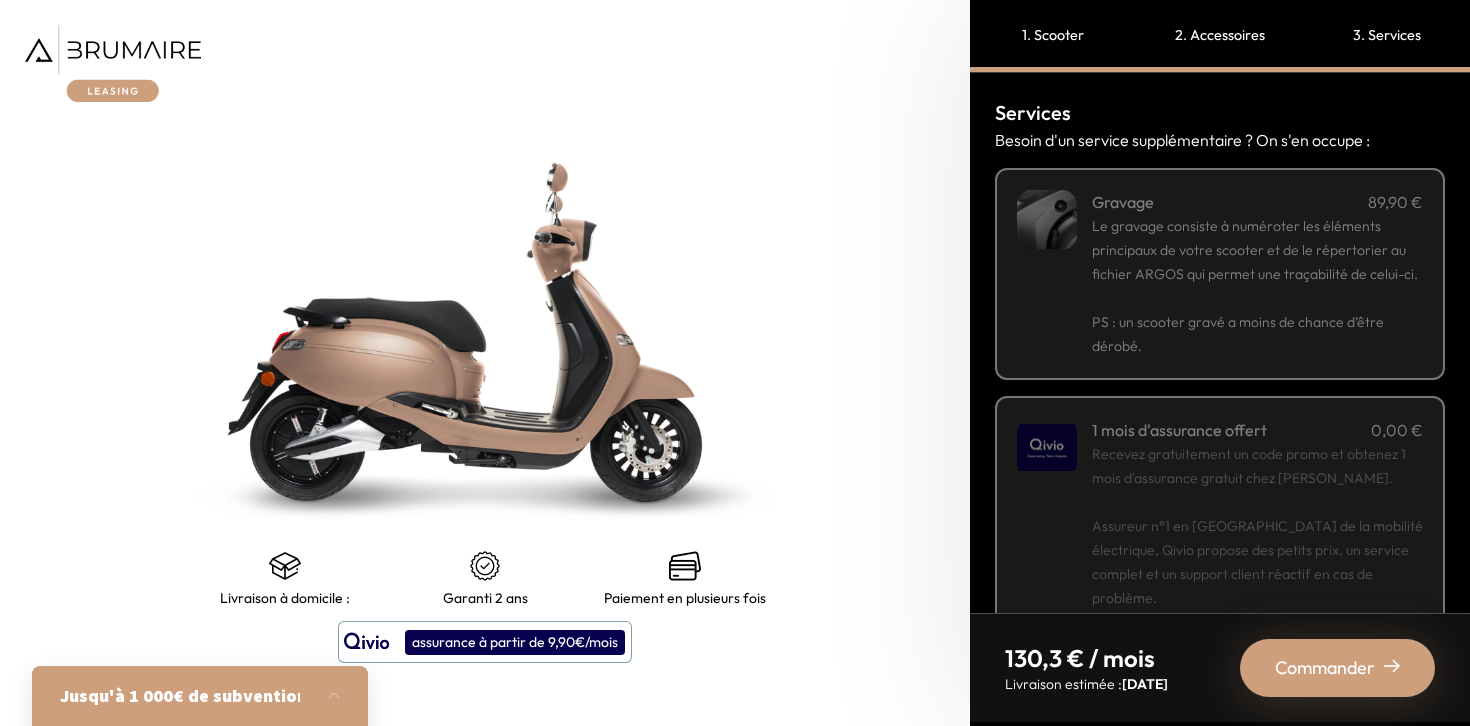 click on "PS : un scooter gravé a moins de chance d’être dérobé." at bounding box center (1257, 322) 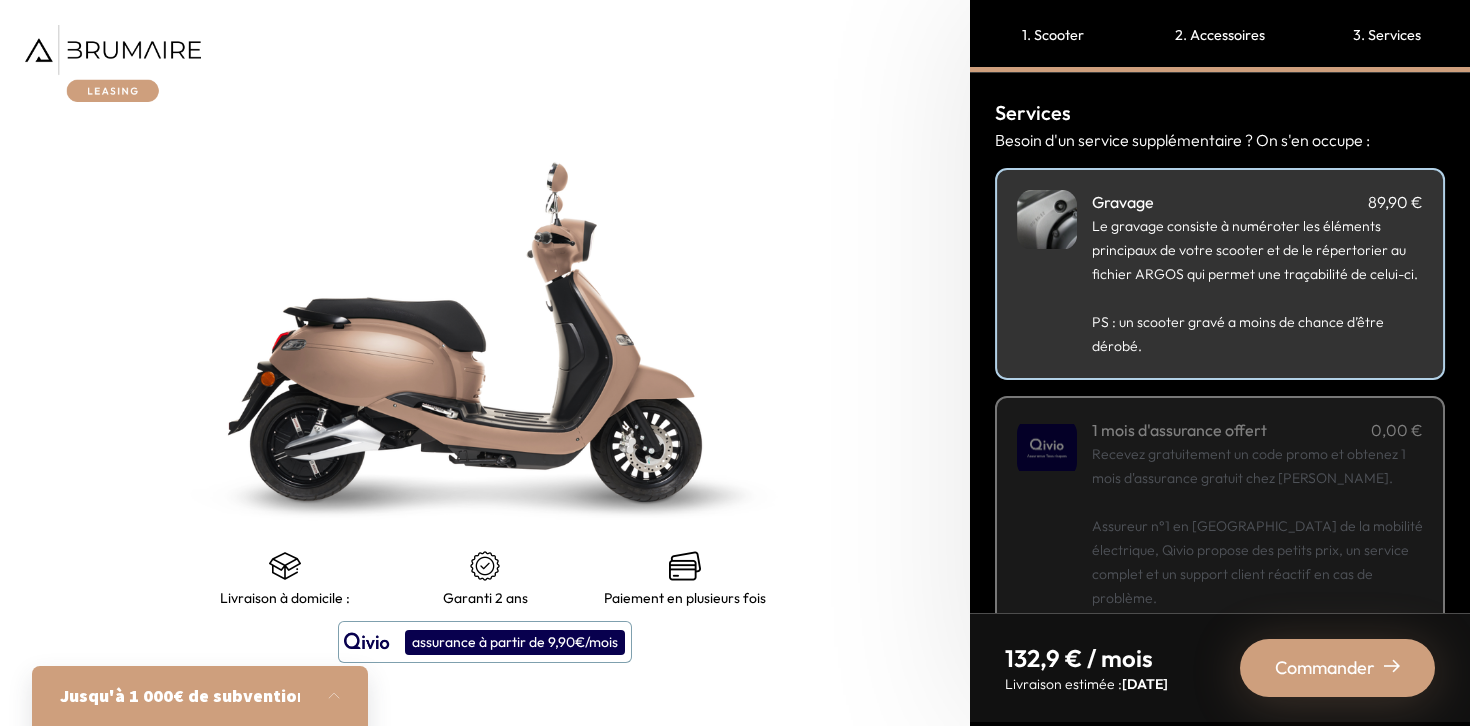 click on "PS : un scooter gravé a moins de chance d’être dérobé." at bounding box center (1257, 322) 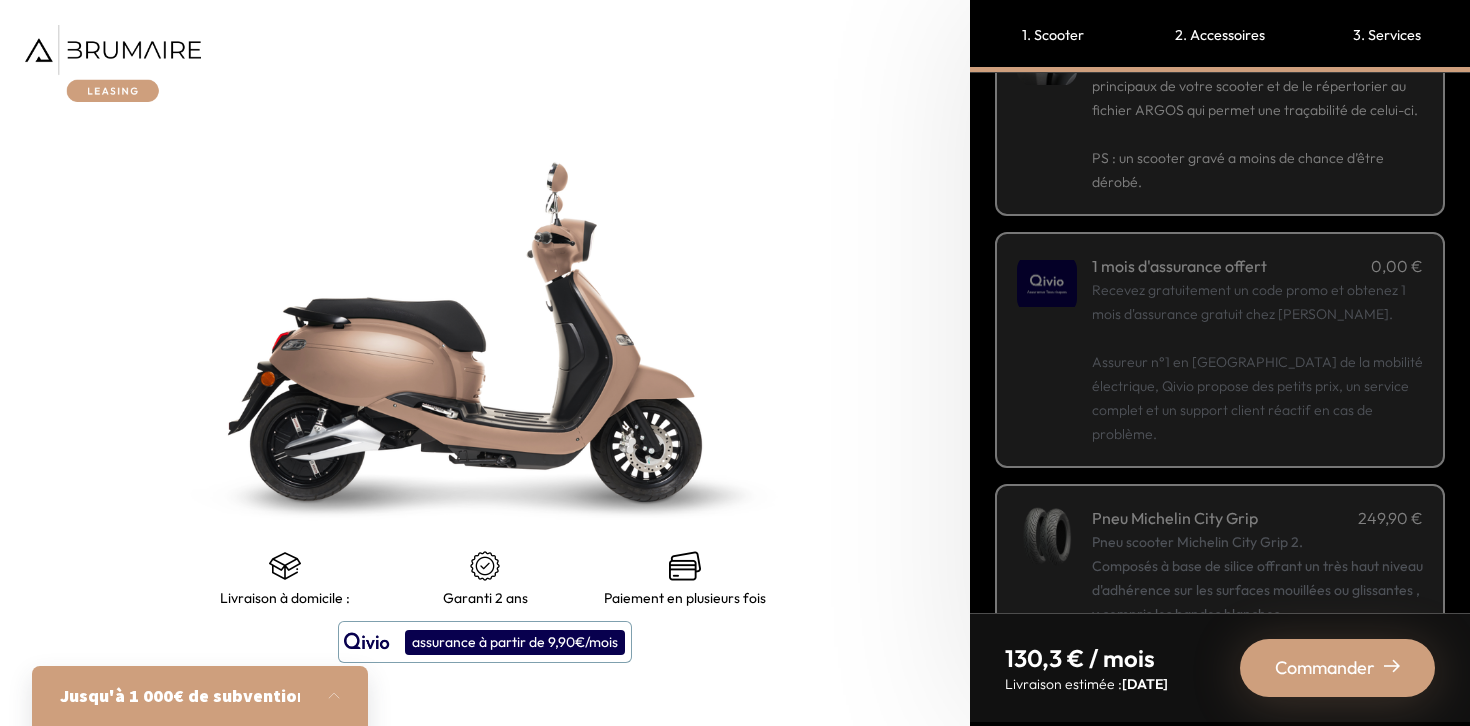scroll, scrollTop: 304, scrollLeft: 0, axis: vertical 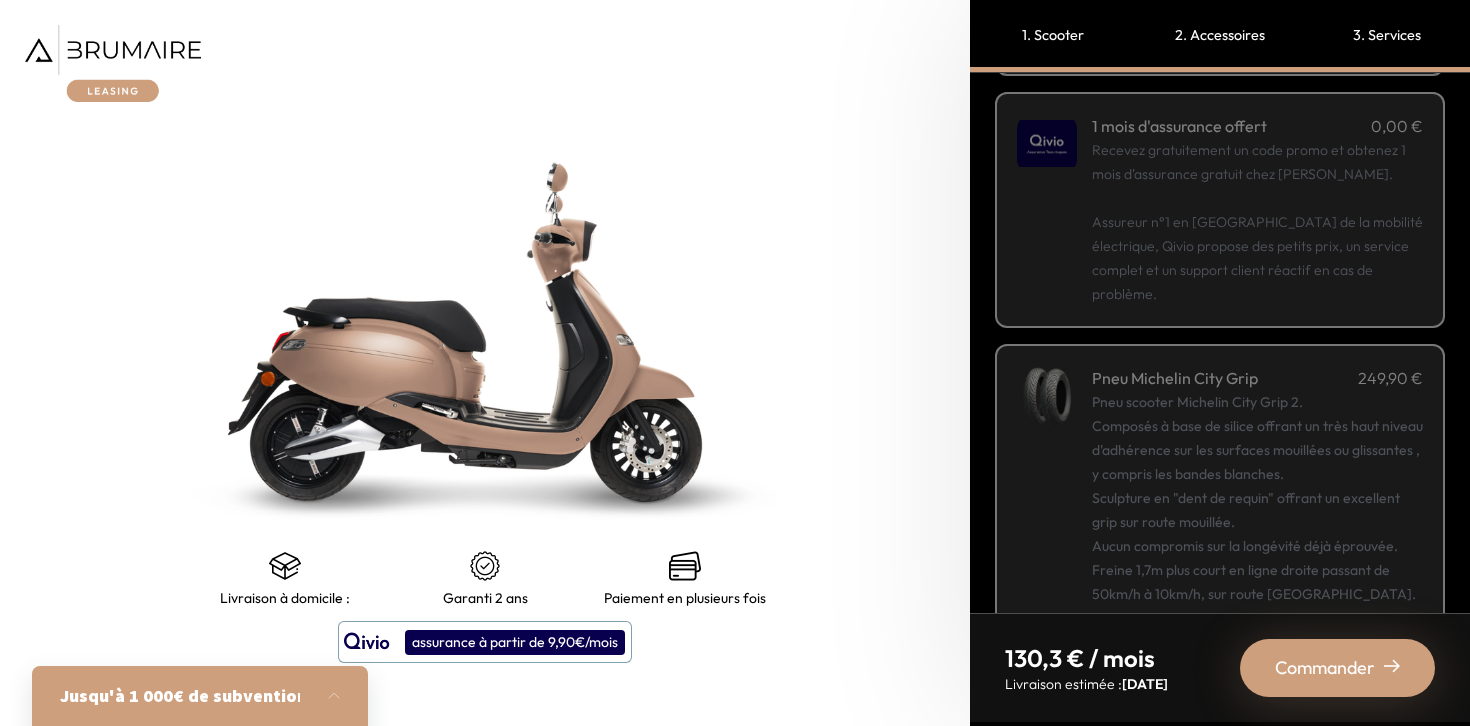 click on "Recevez gratuitement un code promo et obtenez 1 mois d'assurance gratuit chez Qivio. Assureur n°1 en France de la mobilité électrique, Qivio propose des petits prix, un service complet et un support client réactif en cas de problème." at bounding box center [1257, 222] 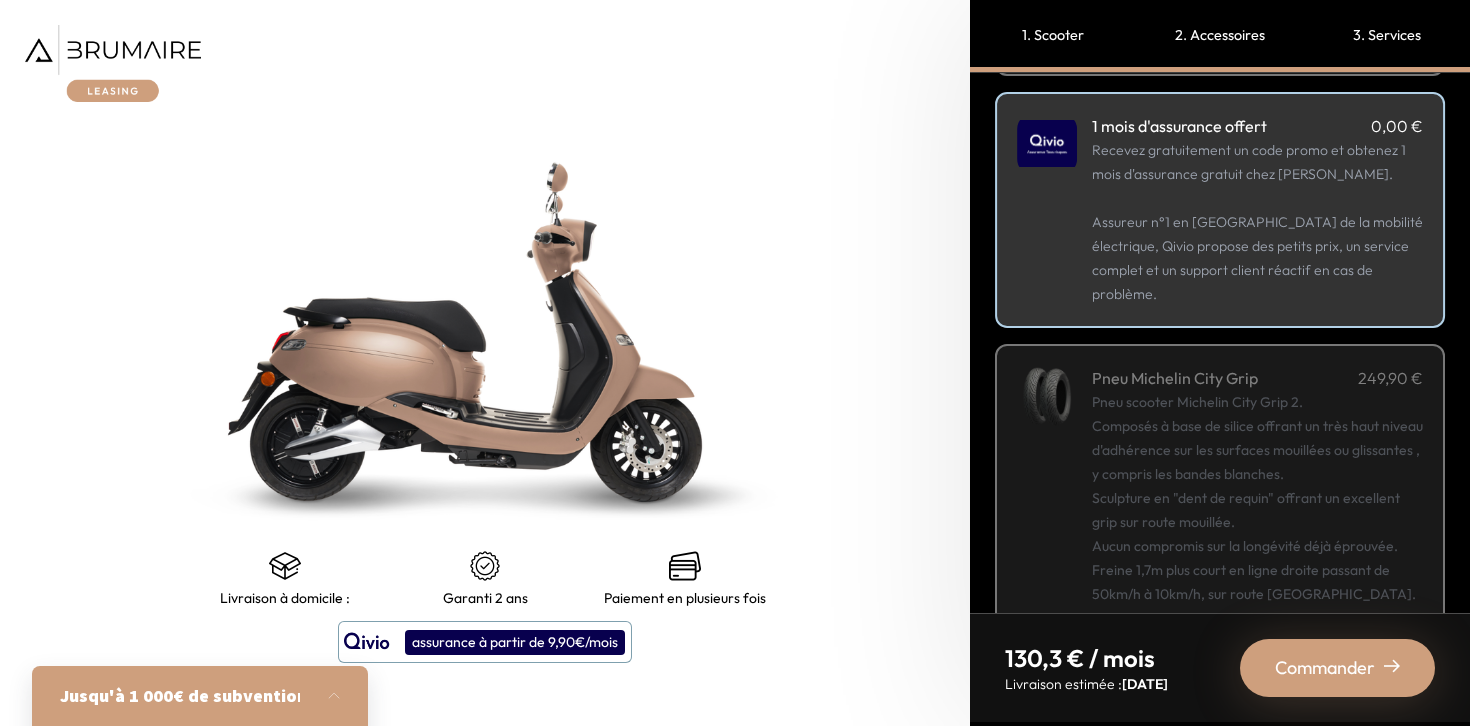 click on "Pneu scooter Michelin City Grip 2. Composés à base de silice offrant un très haut niveau d'adhérence sur les surfaces mouillées ou glissantes , y compris les bandes blanches. Sculpture en "dent de requin" offrant un excellent grip sur route mouillée. Aucun compromis sur la longévité déjà éprouvée. Freine 1,7m plus court en ligne droite passant de 50km/h à 10km/h, sur route mouillée." at bounding box center (1257, 522) 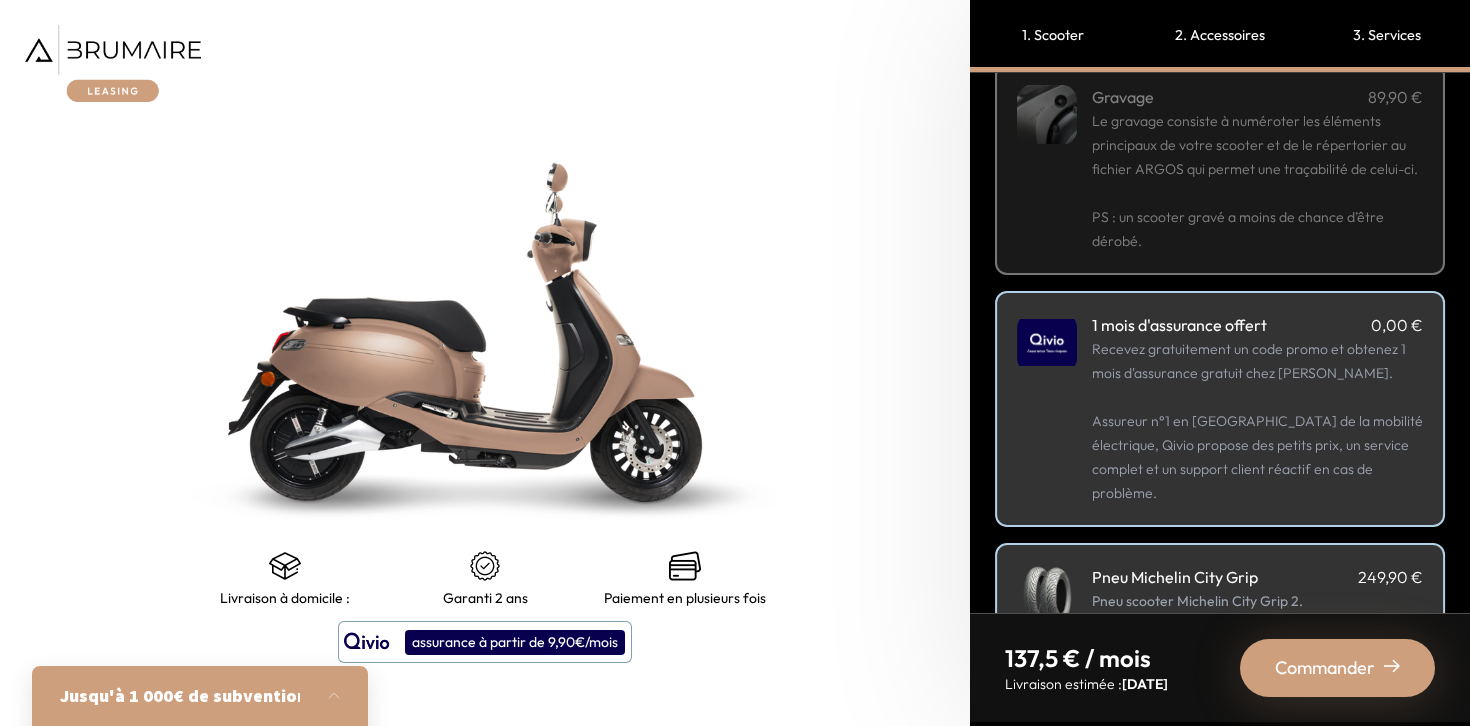 scroll, scrollTop: 0, scrollLeft: 0, axis: both 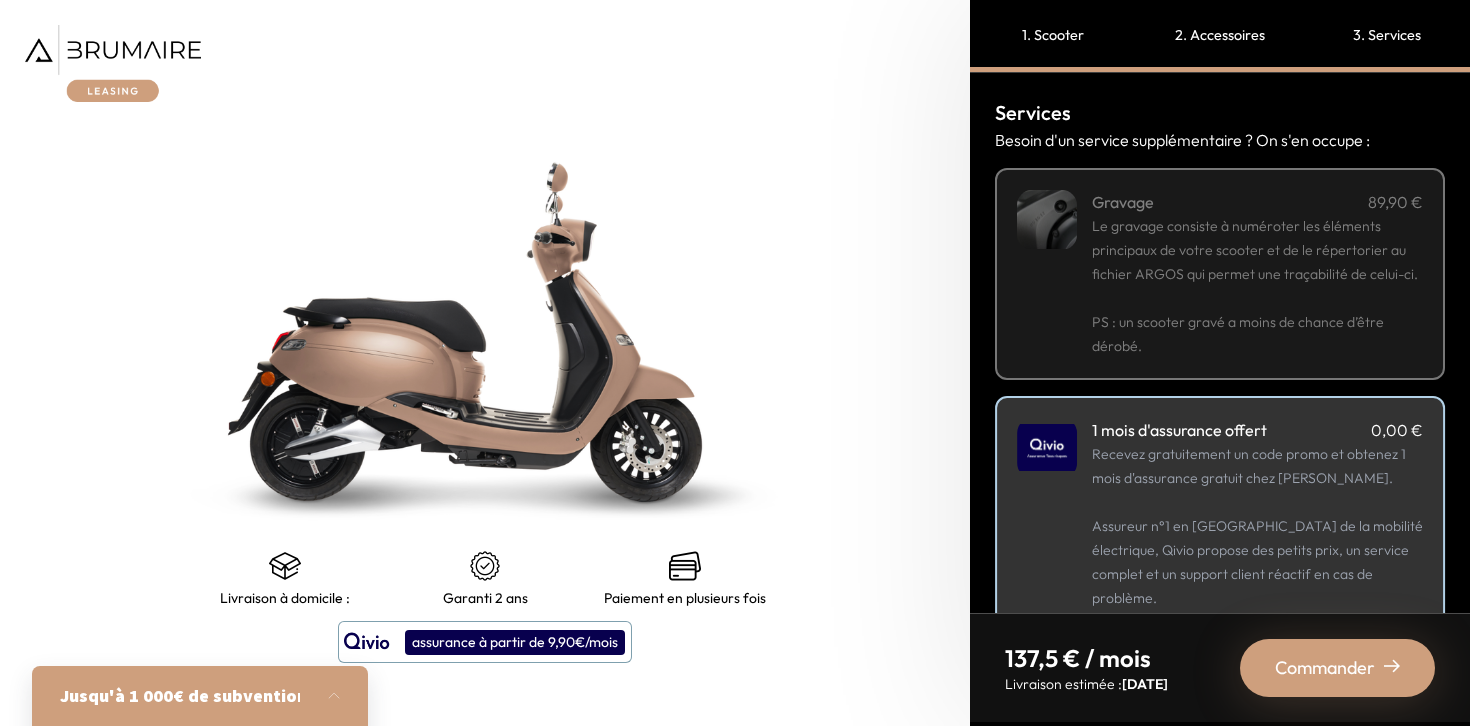 click at bounding box center (113, 63) 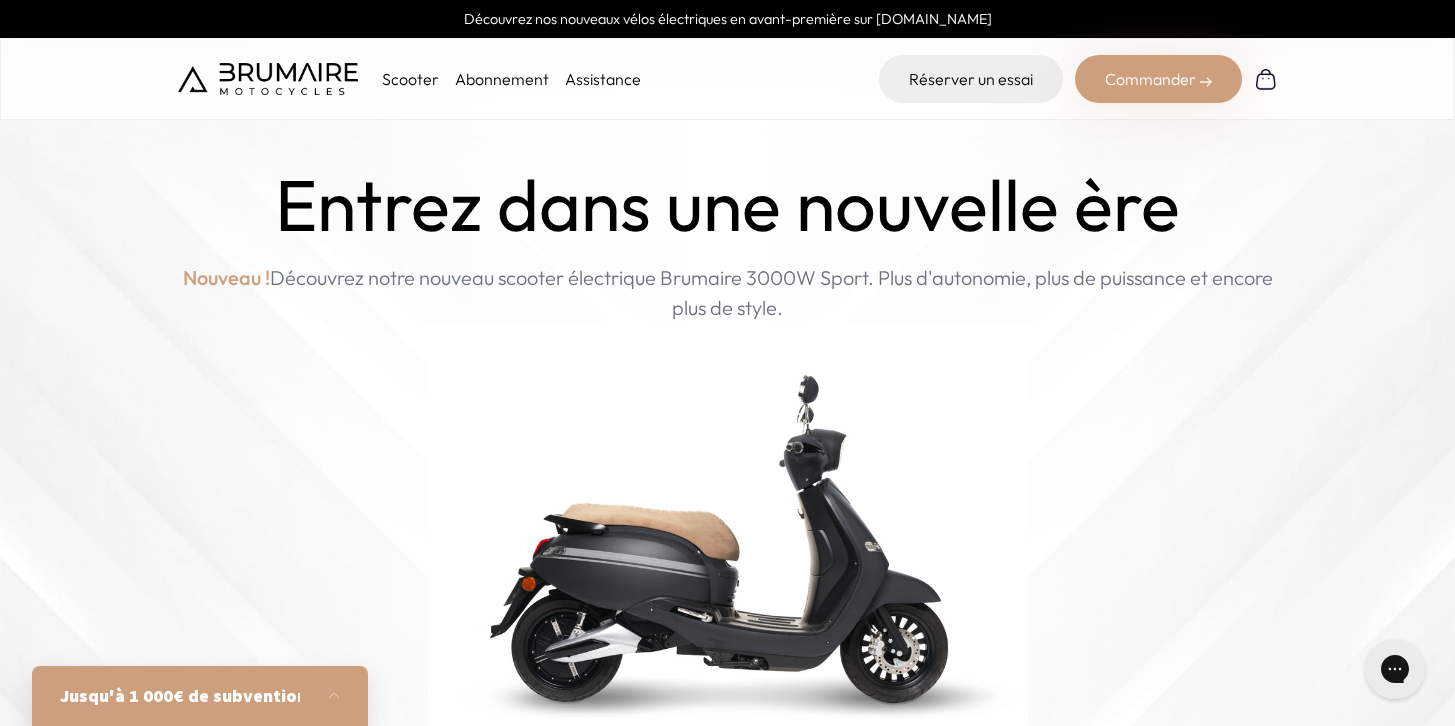 scroll, scrollTop: 0, scrollLeft: 0, axis: both 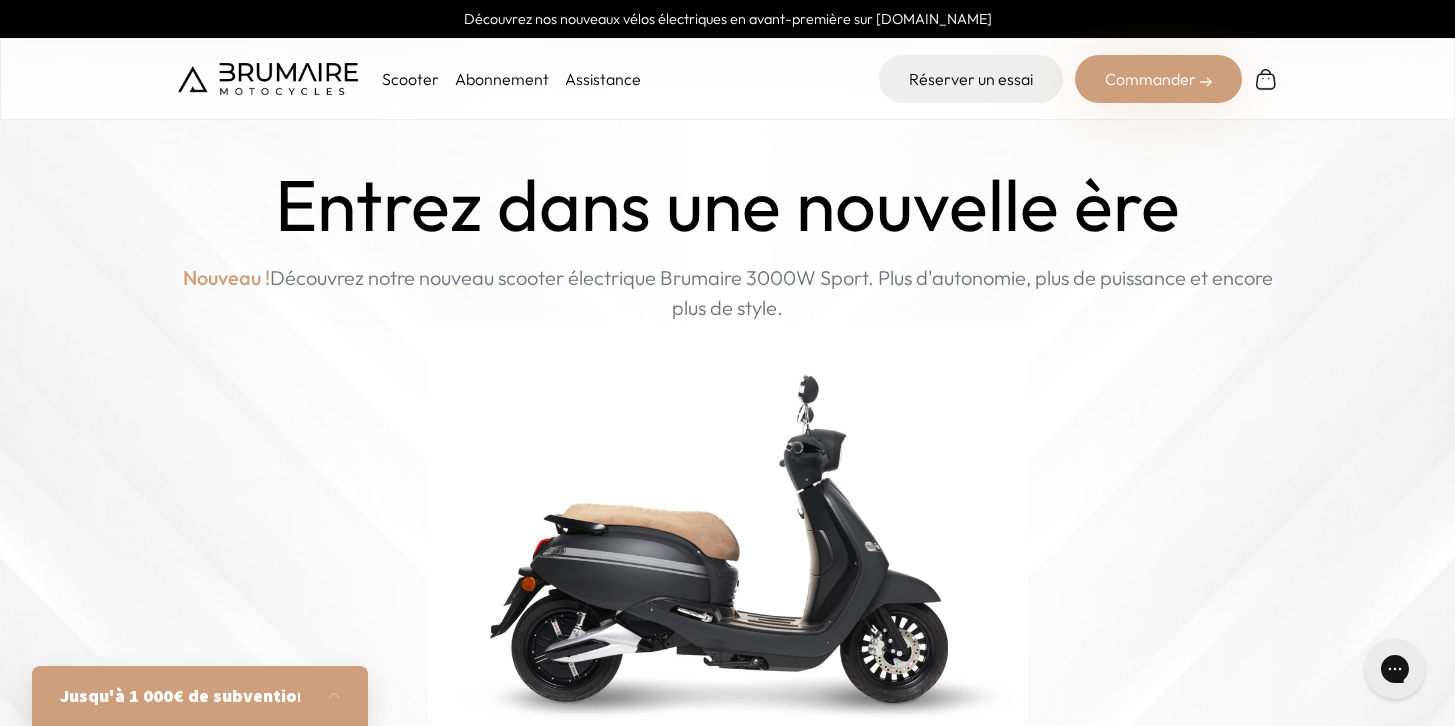 click on "Abonnement" at bounding box center (502, 79) 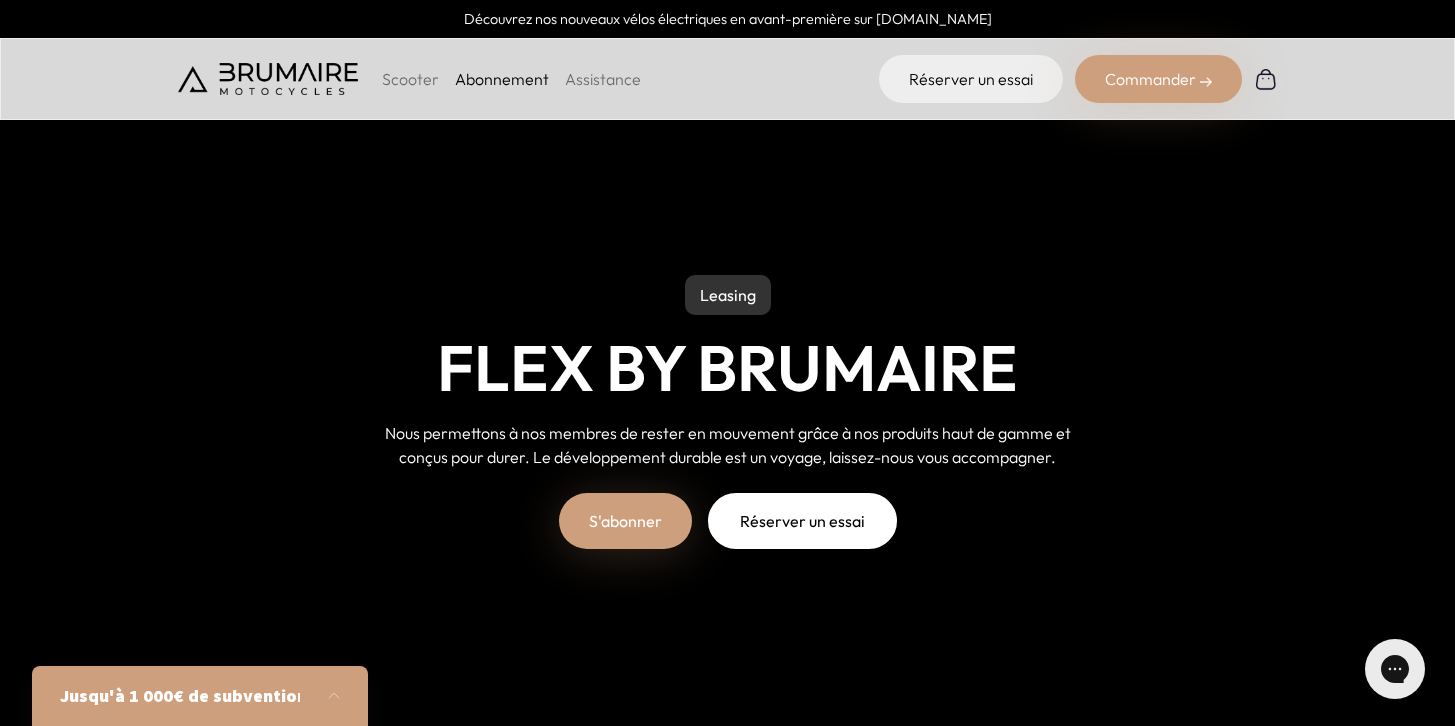 scroll, scrollTop: 0, scrollLeft: 0, axis: both 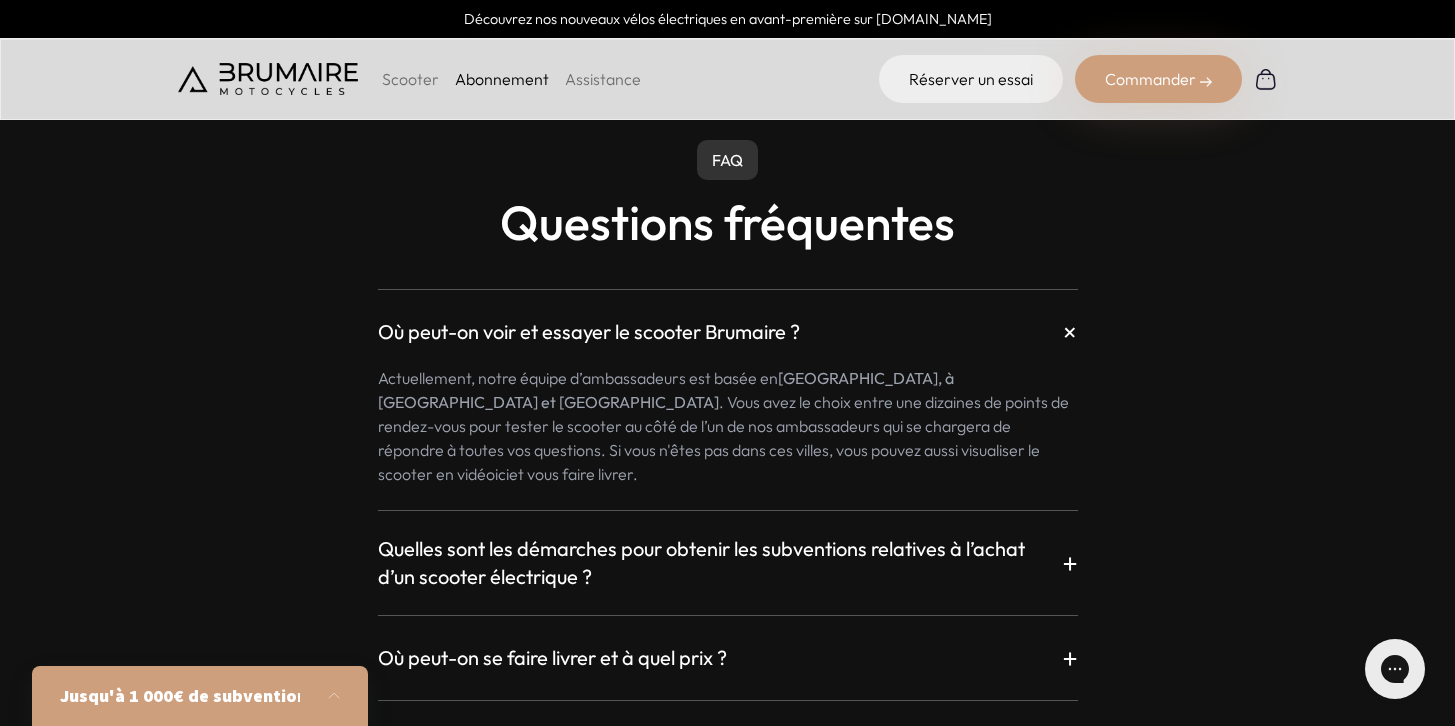 click on "+" at bounding box center [1069, 332] 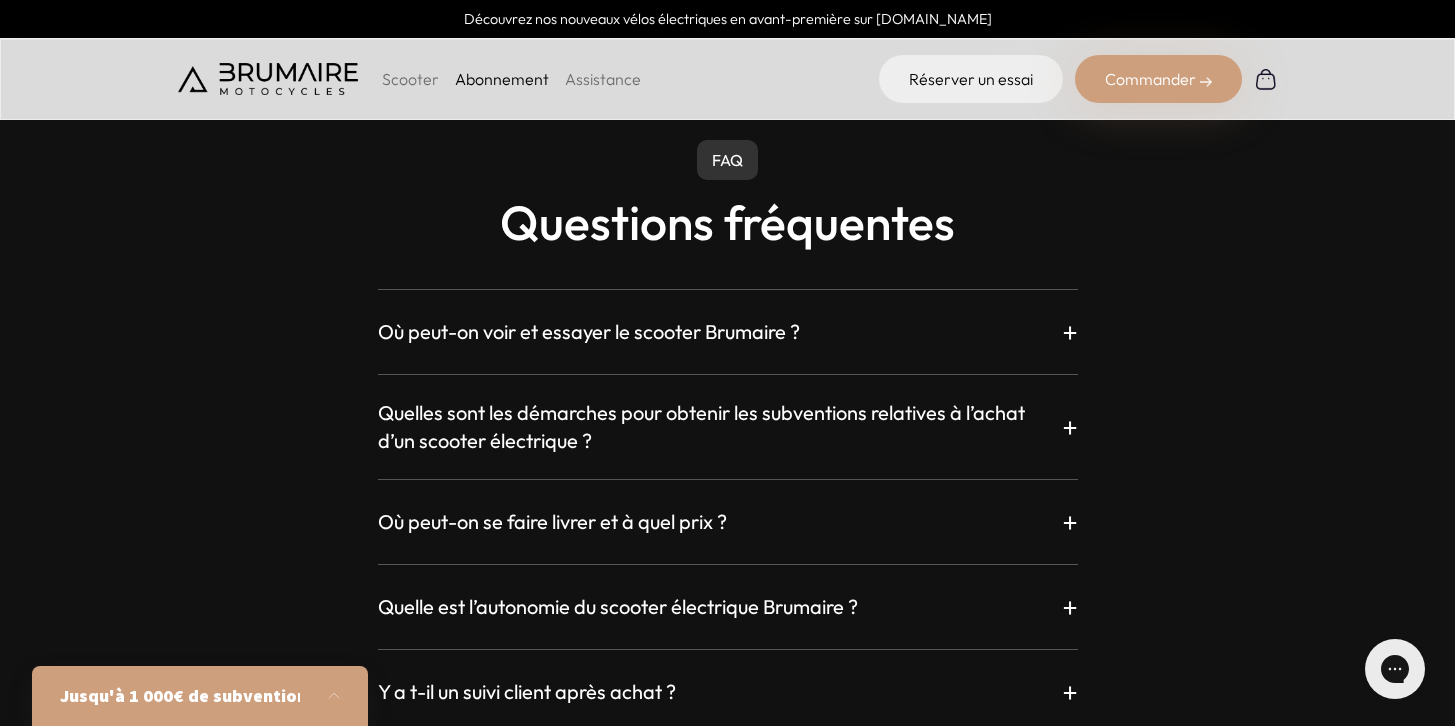 click on "+" at bounding box center (1070, 427) 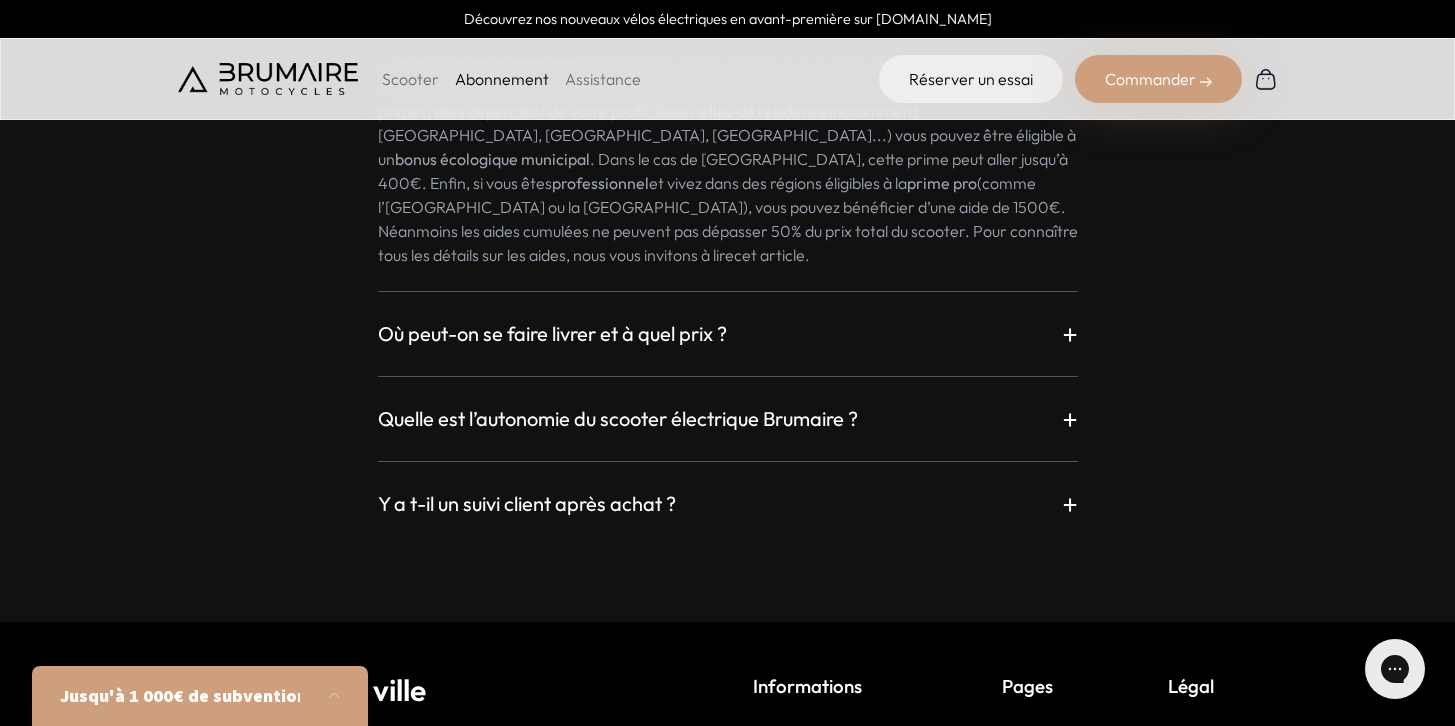 scroll, scrollTop: 3669, scrollLeft: 0, axis: vertical 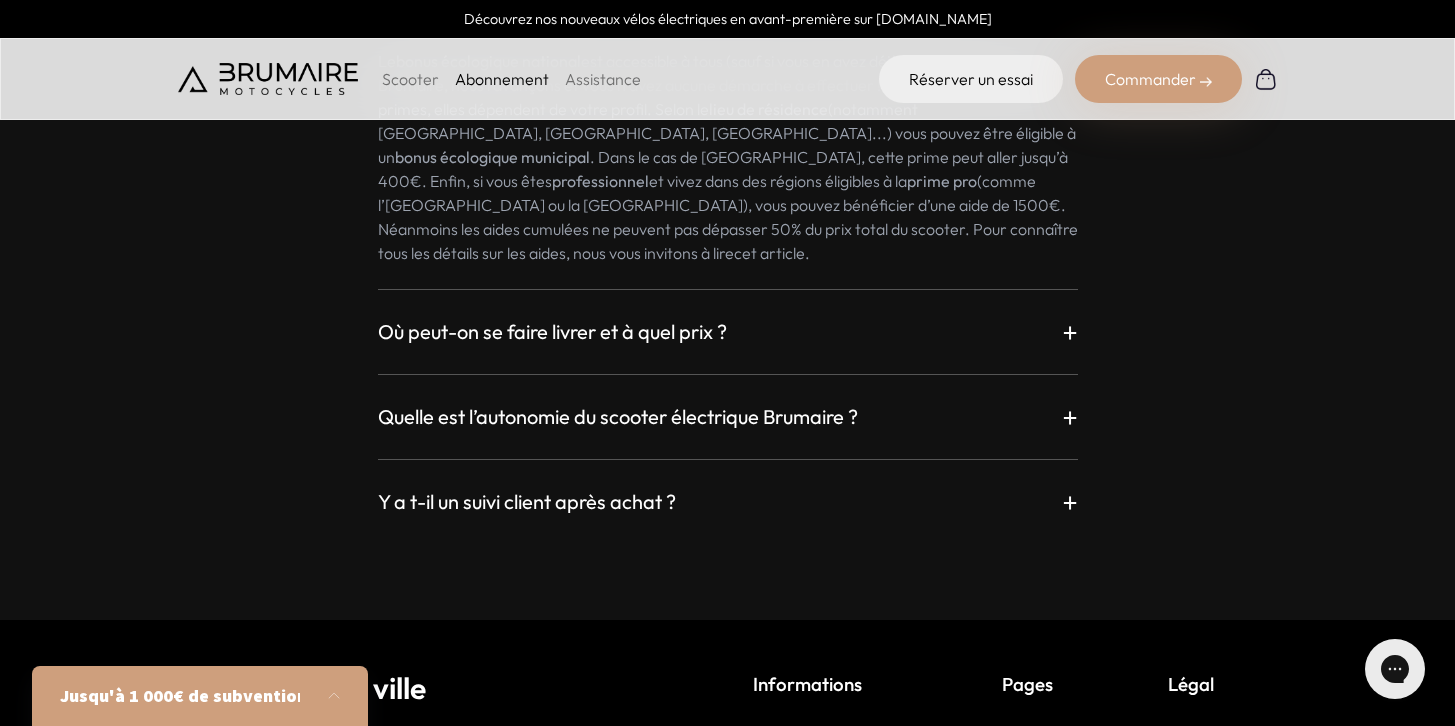 click on "+" at bounding box center (1070, 502) 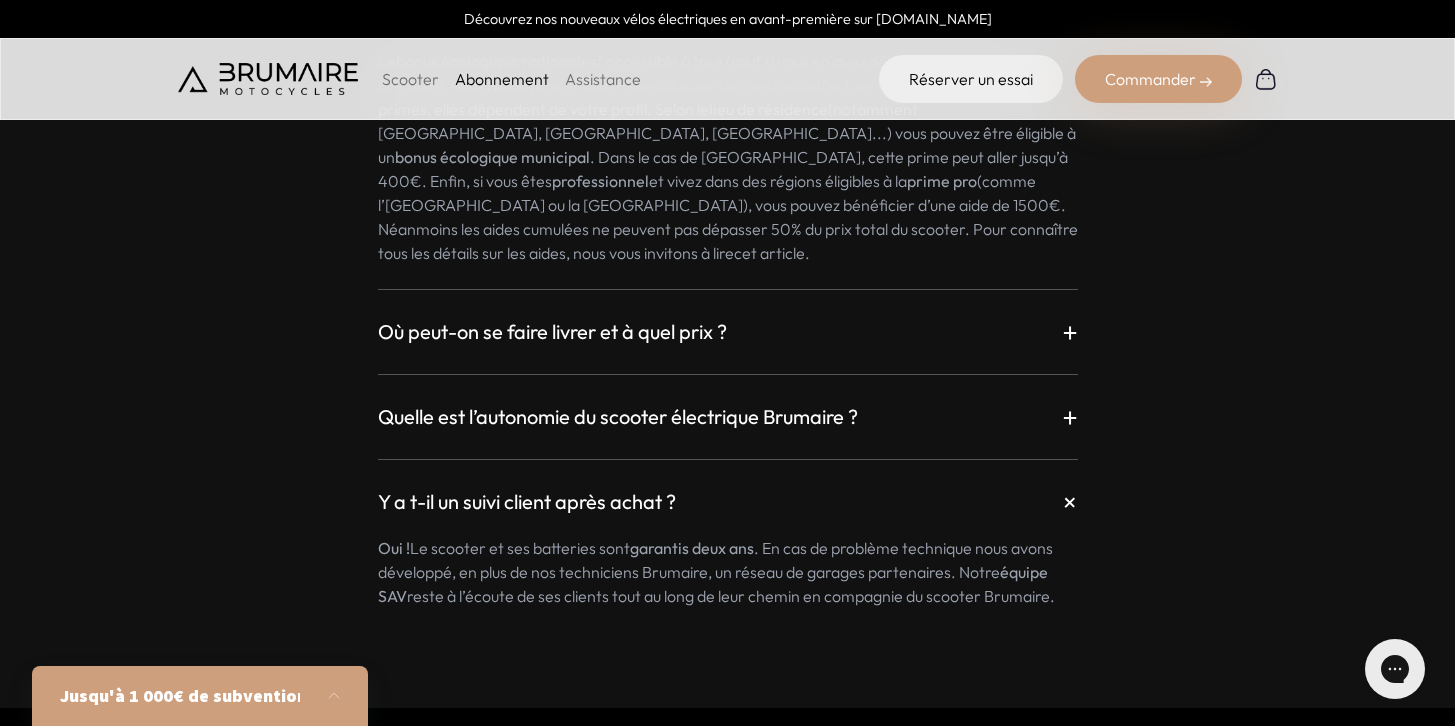 click on "+" at bounding box center [1070, 417] 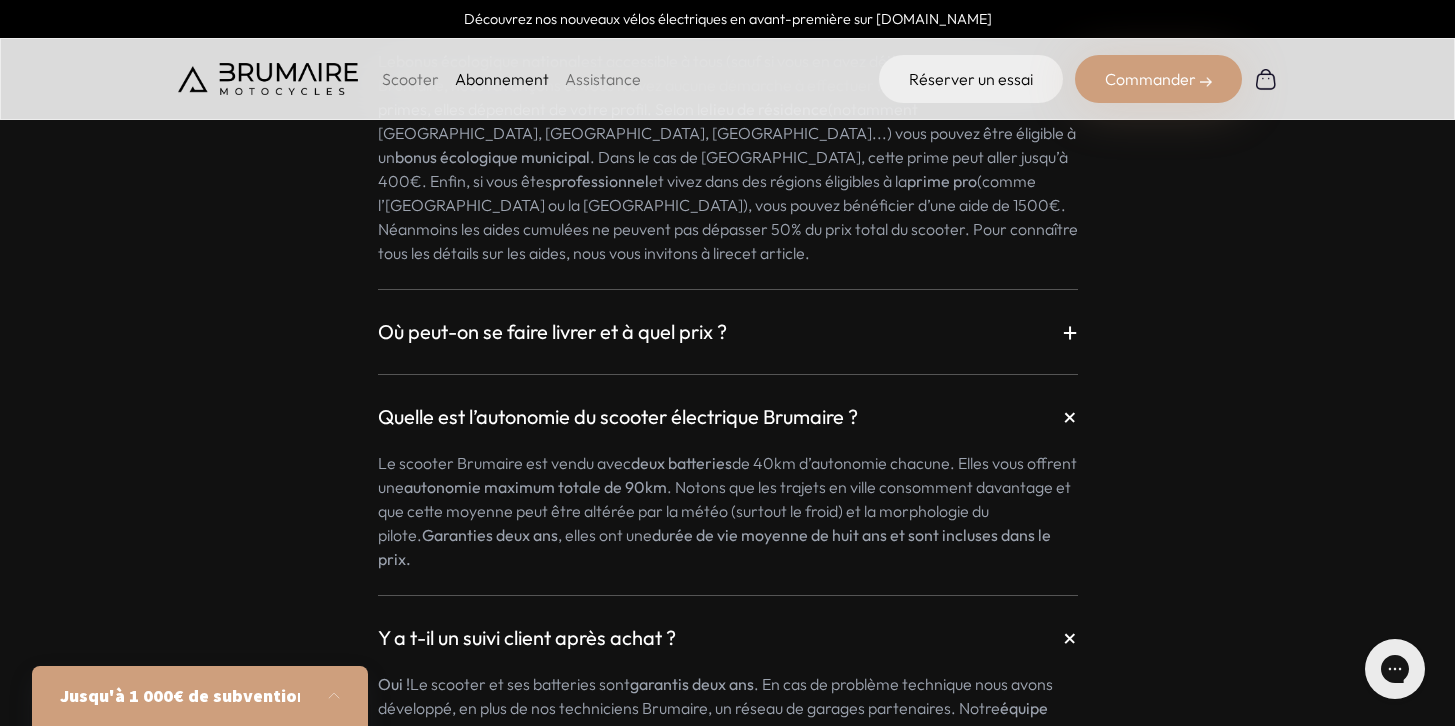 click on "+" at bounding box center [1070, 332] 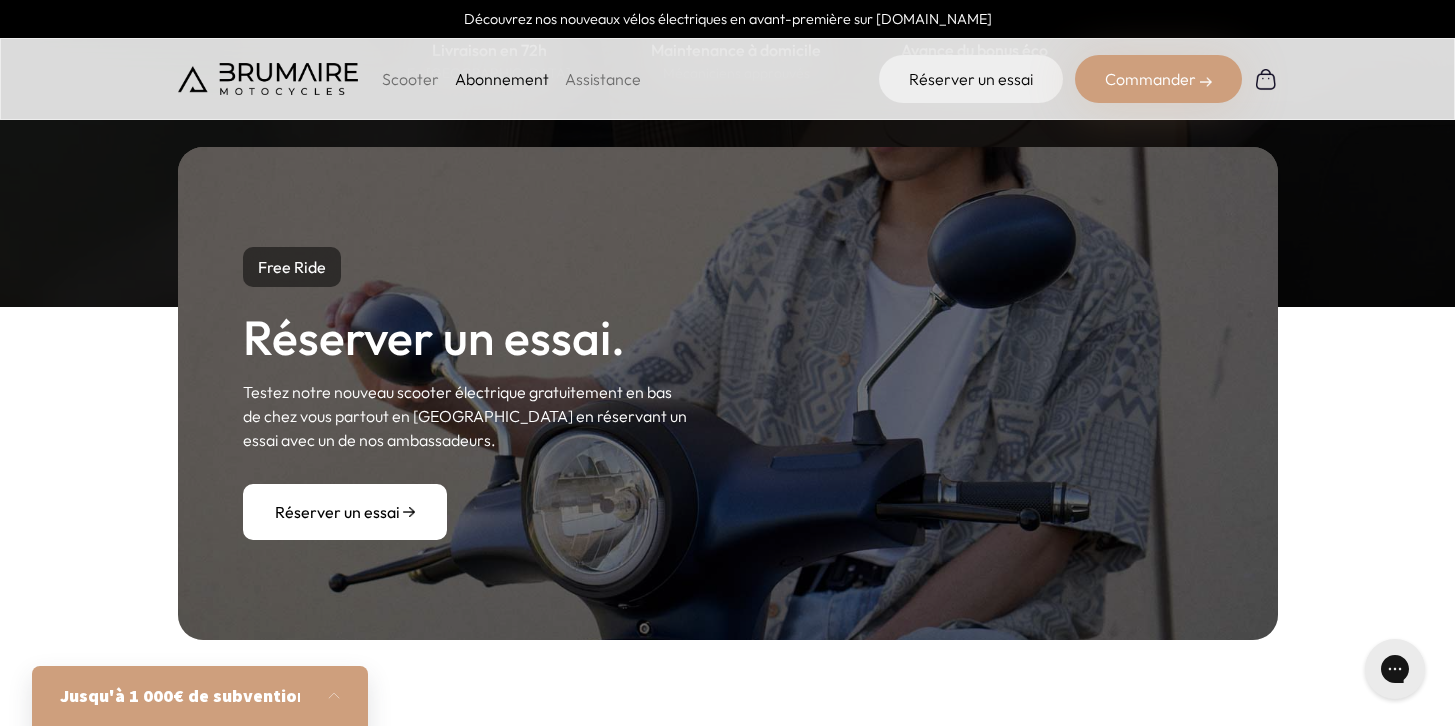 scroll, scrollTop: 1629, scrollLeft: 0, axis: vertical 